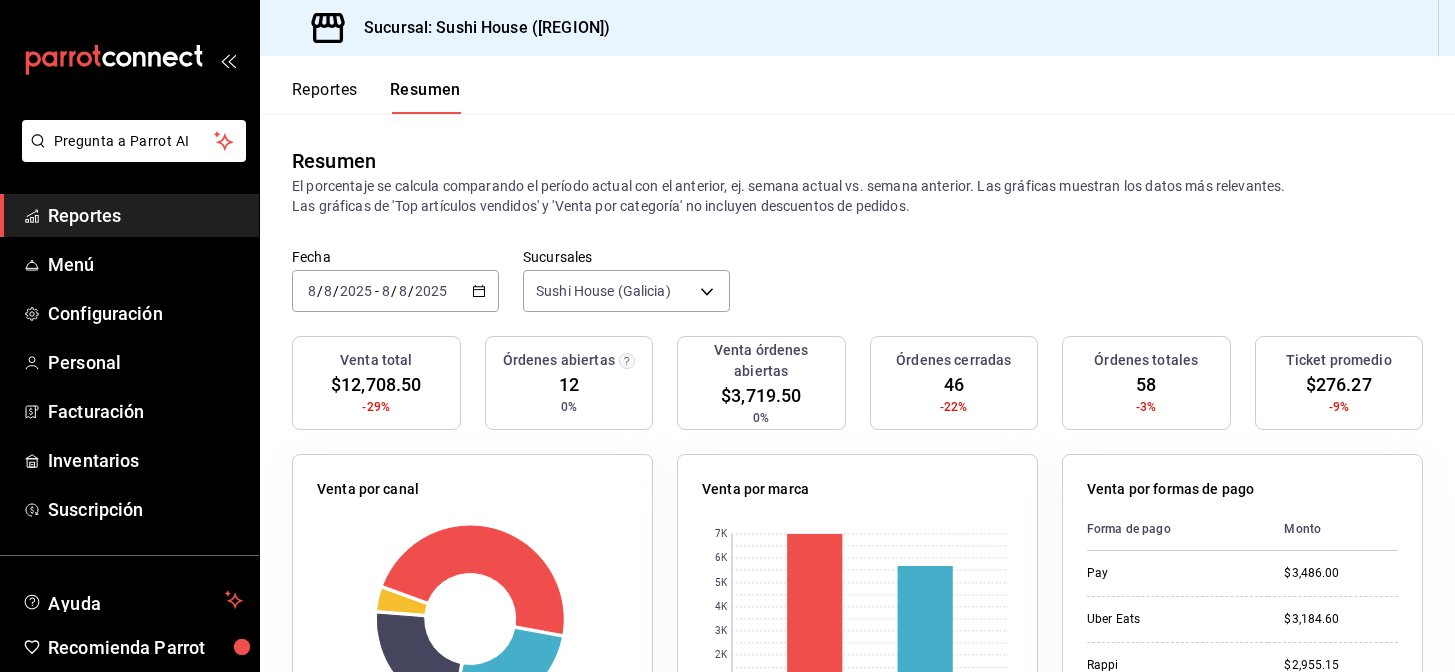 scroll, scrollTop: 0, scrollLeft: 0, axis: both 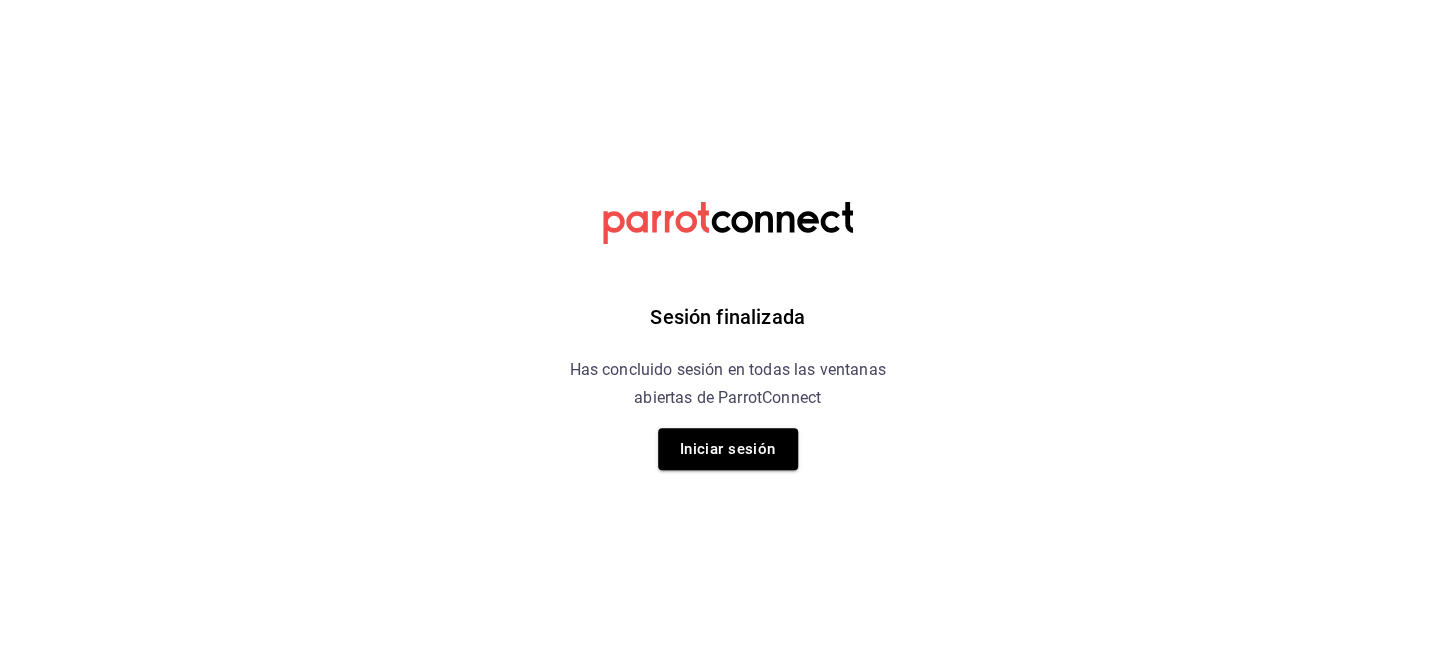 click on "Sesión finalizada Has concluido sesión en todas las ventanas abiertas de ParrotConnect Iniciar sesión" at bounding box center [727, 0] 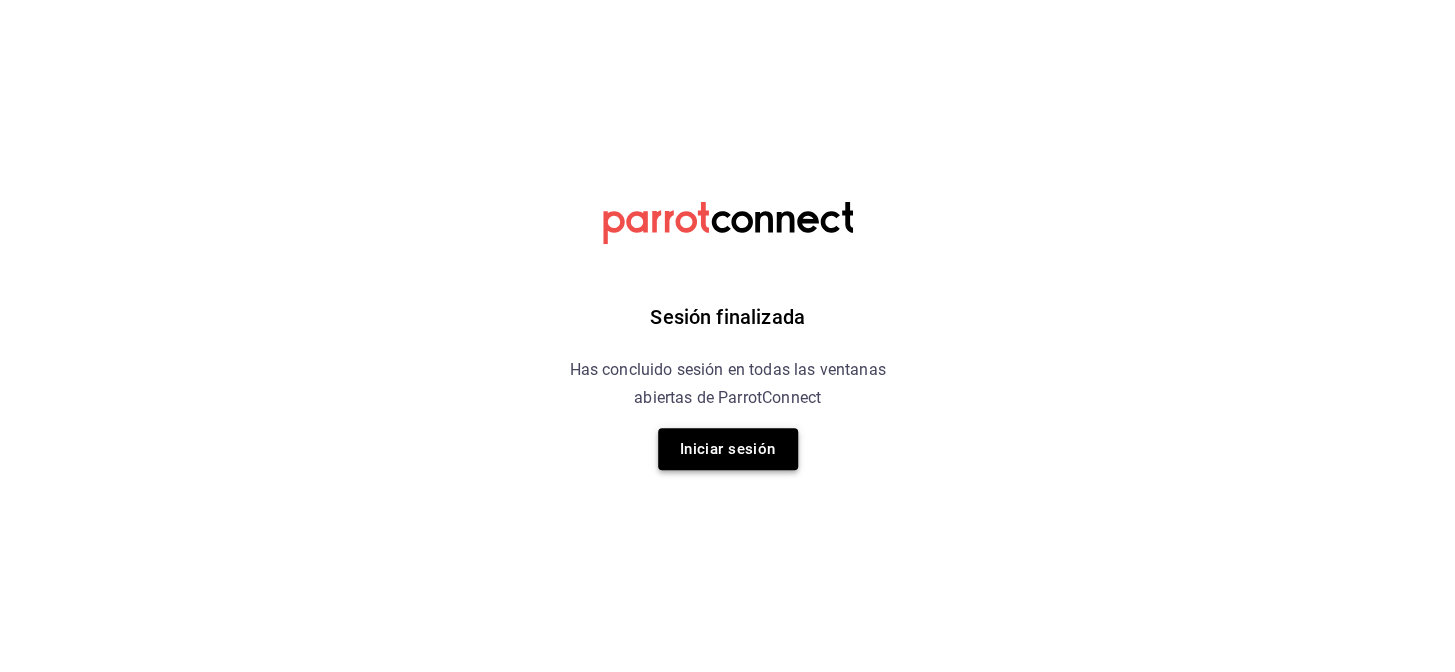 click on "Iniciar sesión" at bounding box center (728, 449) 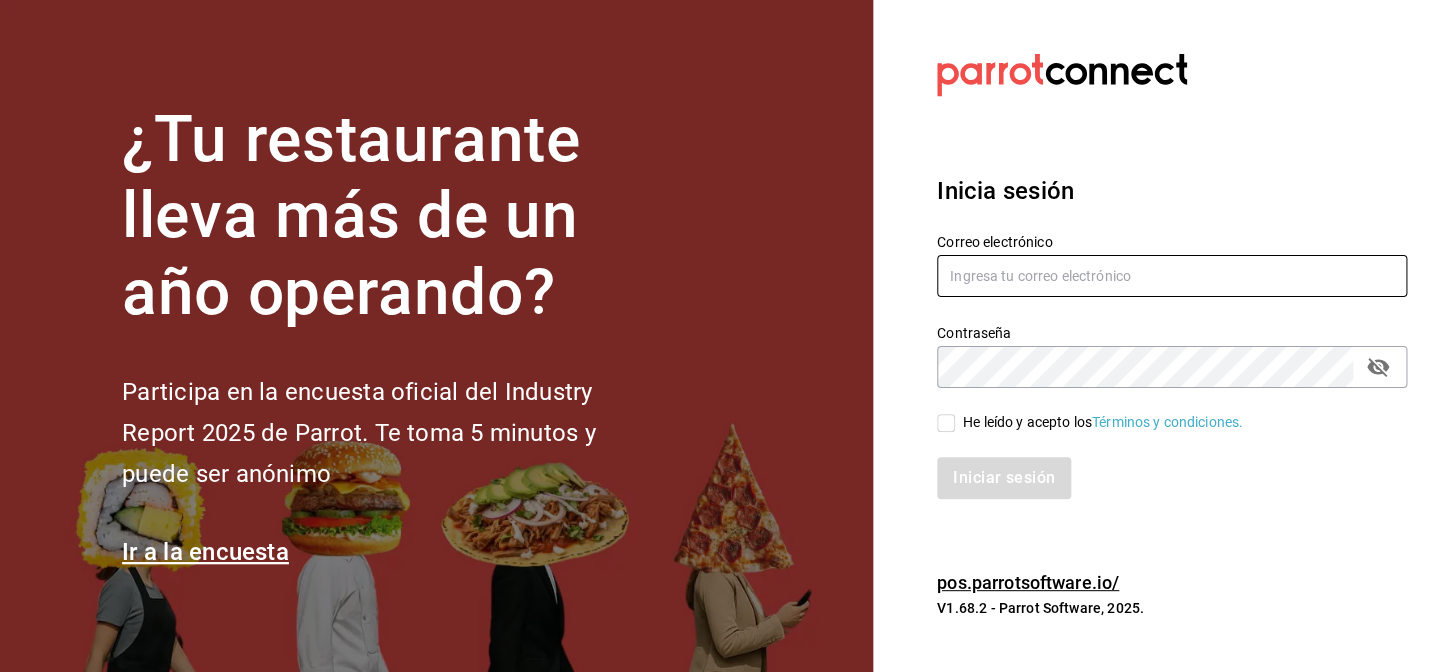 type on "nuevagalicia.sushiexpress@gmail.com" 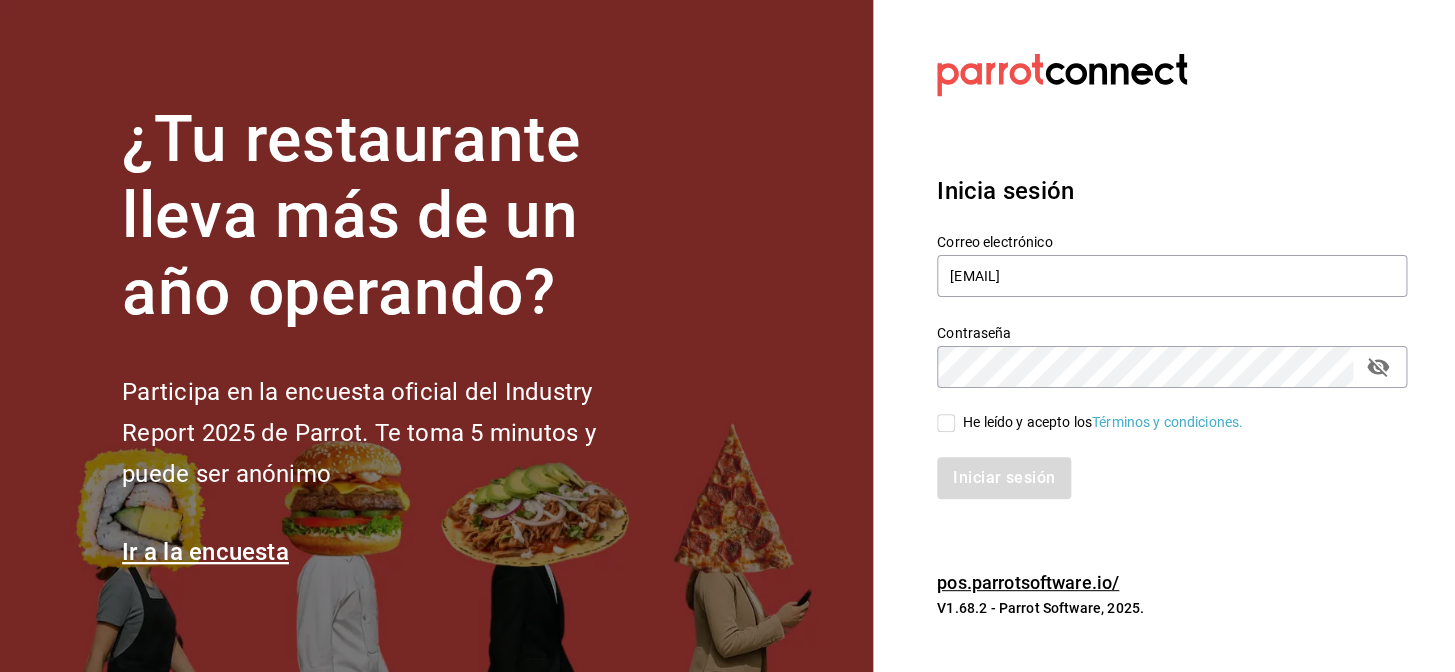 click on "He leído y acepto los  Términos y condiciones." at bounding box center (946, 423) 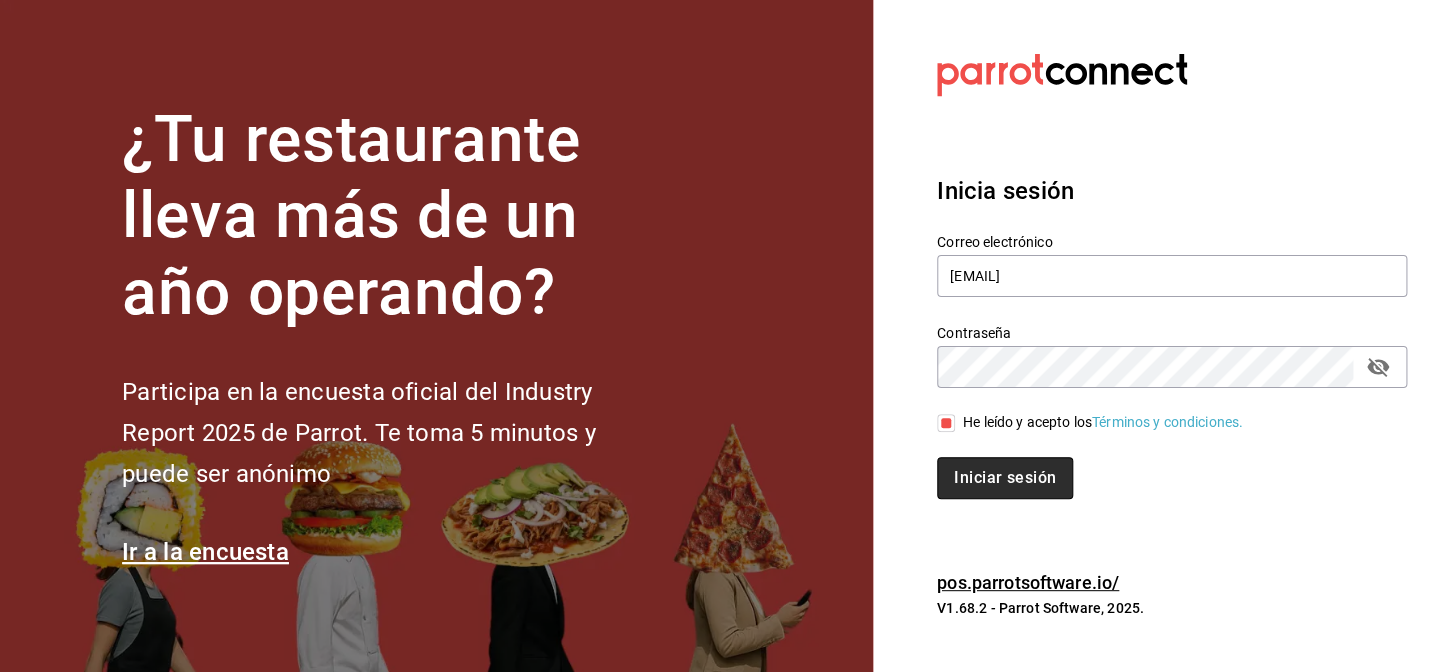 click on "Iniciar sesión" at bounding box center [1005, 478] 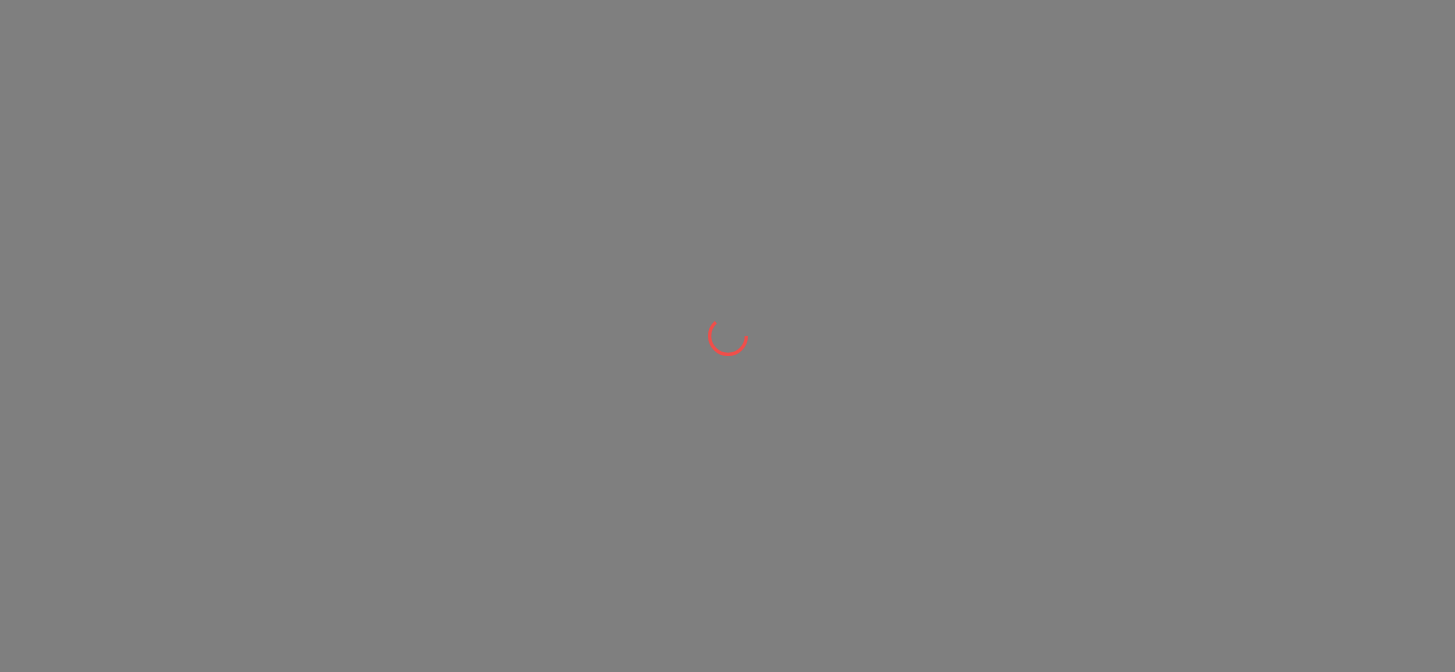 scroll, scrollTop: 0, scrollLeft: 0, axis: both 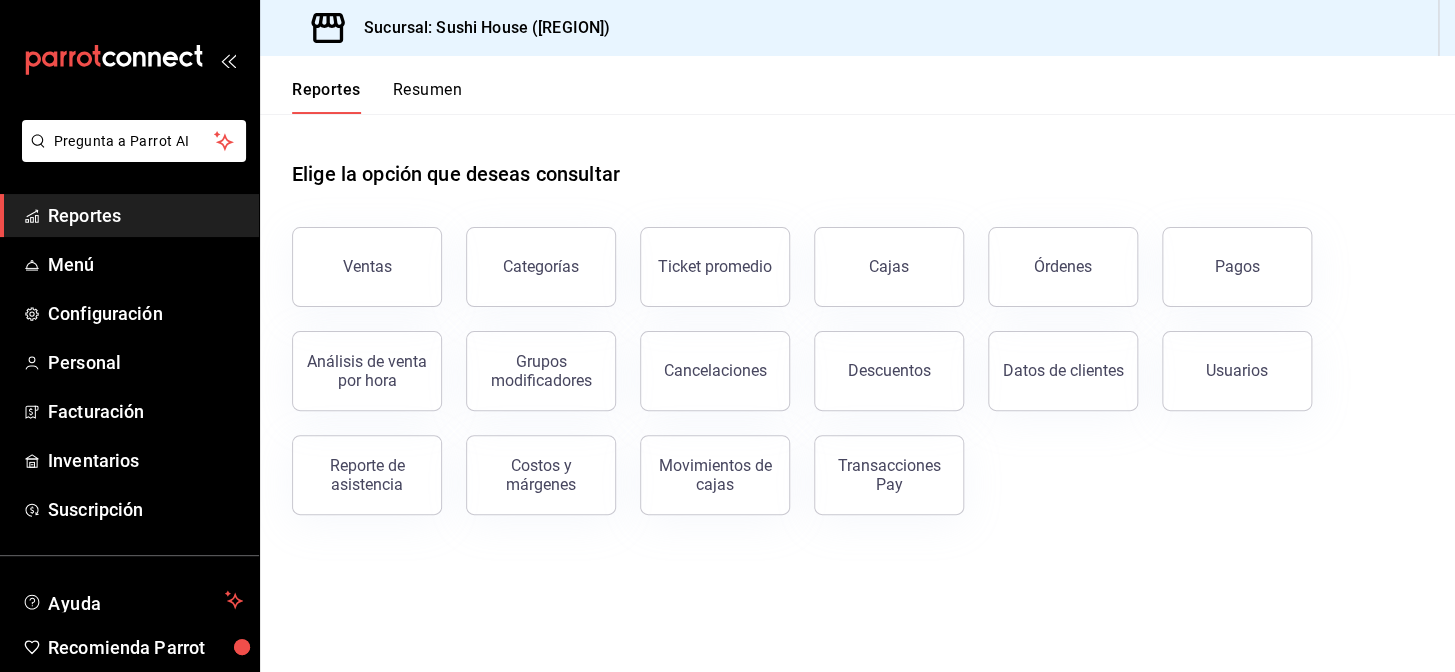 click on "Resumen" at bounding box center (427, 97) 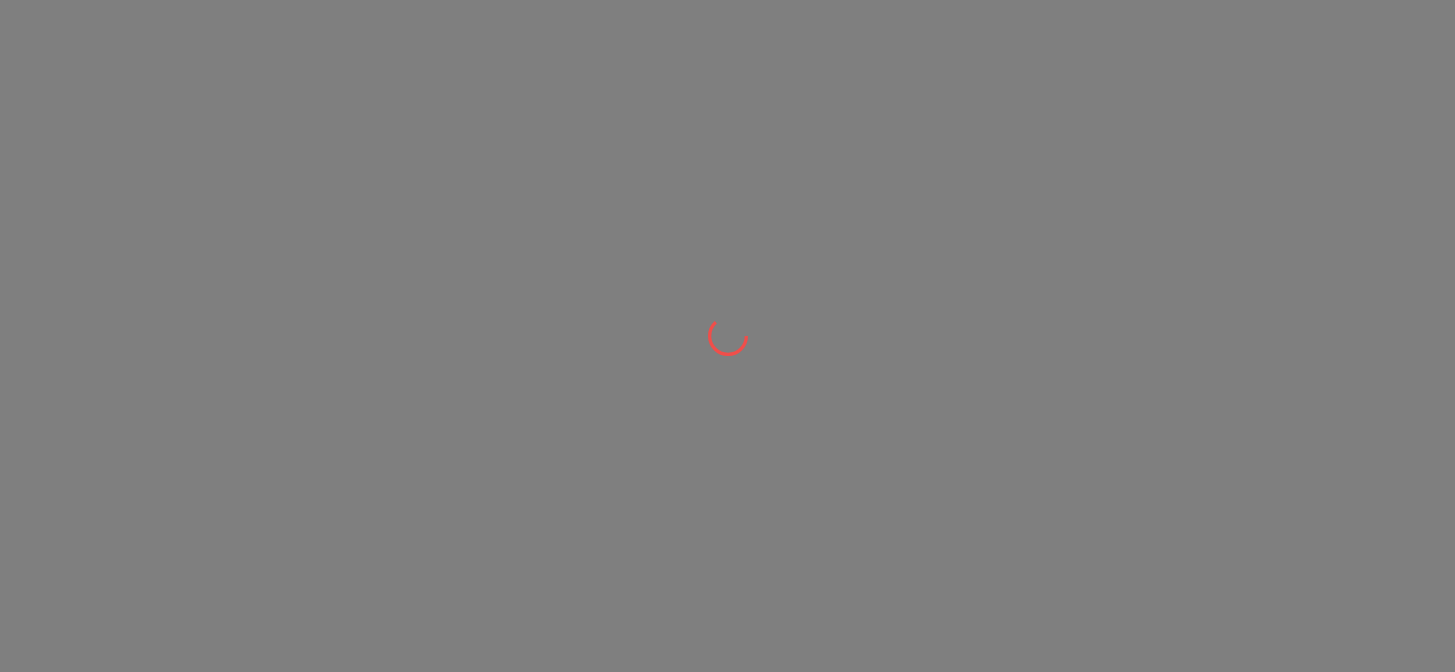 scroll, scrollTop: 0, scrollLeft: 0, axis: both 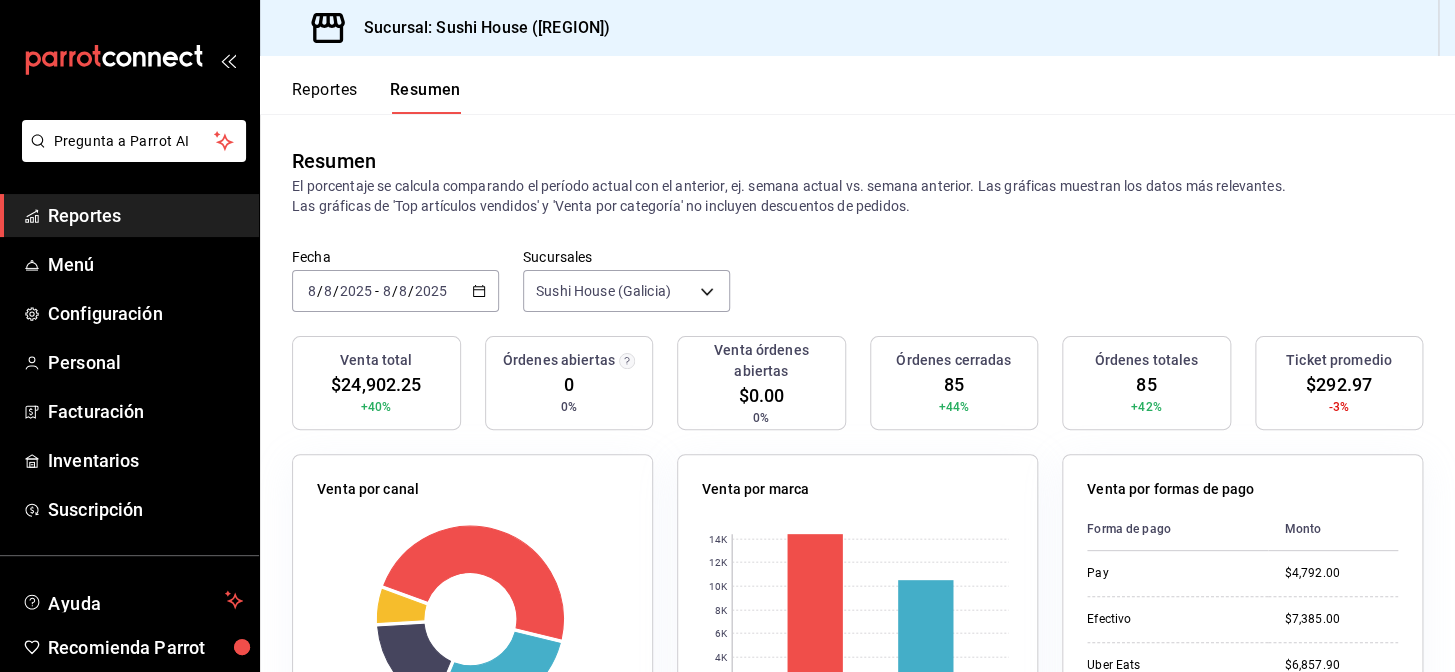click on "Reportes" at bounding box center [325, 97] 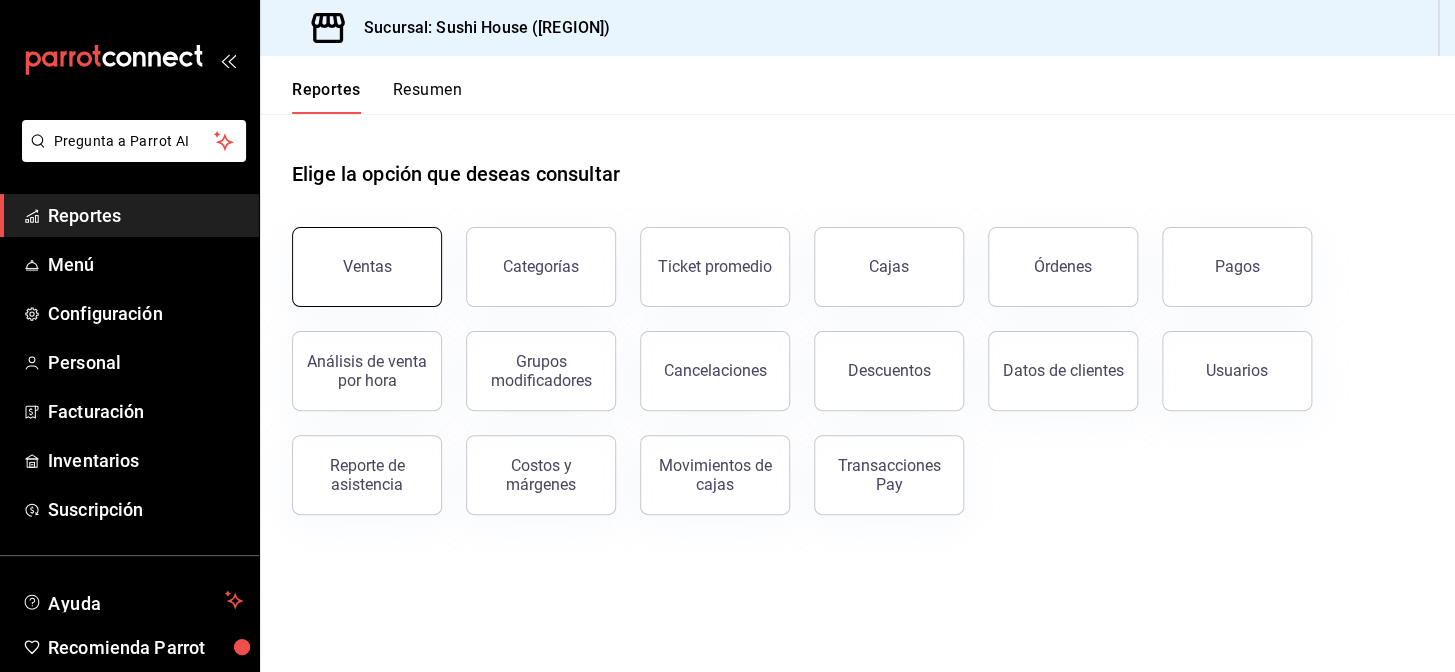 click on "Ventas" at bounding box center [367, 267] 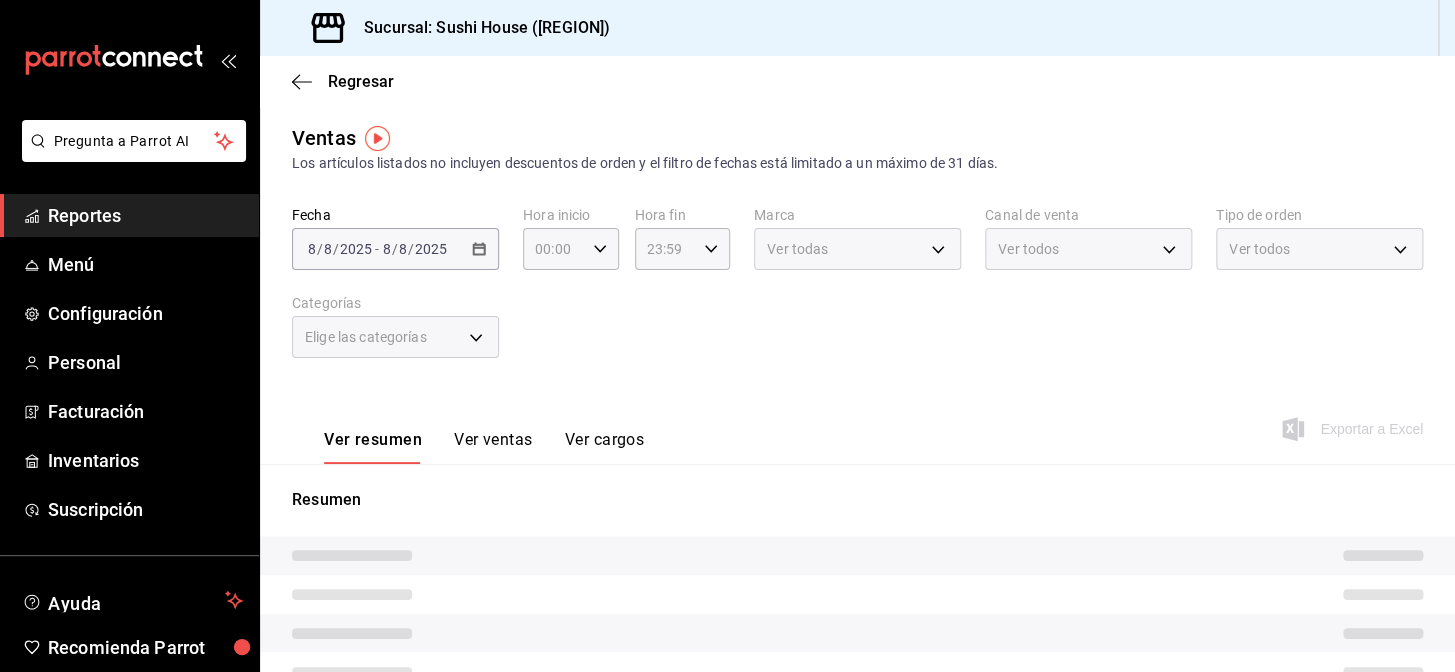 click on "Ver todas" at bounding box center [857, 249] 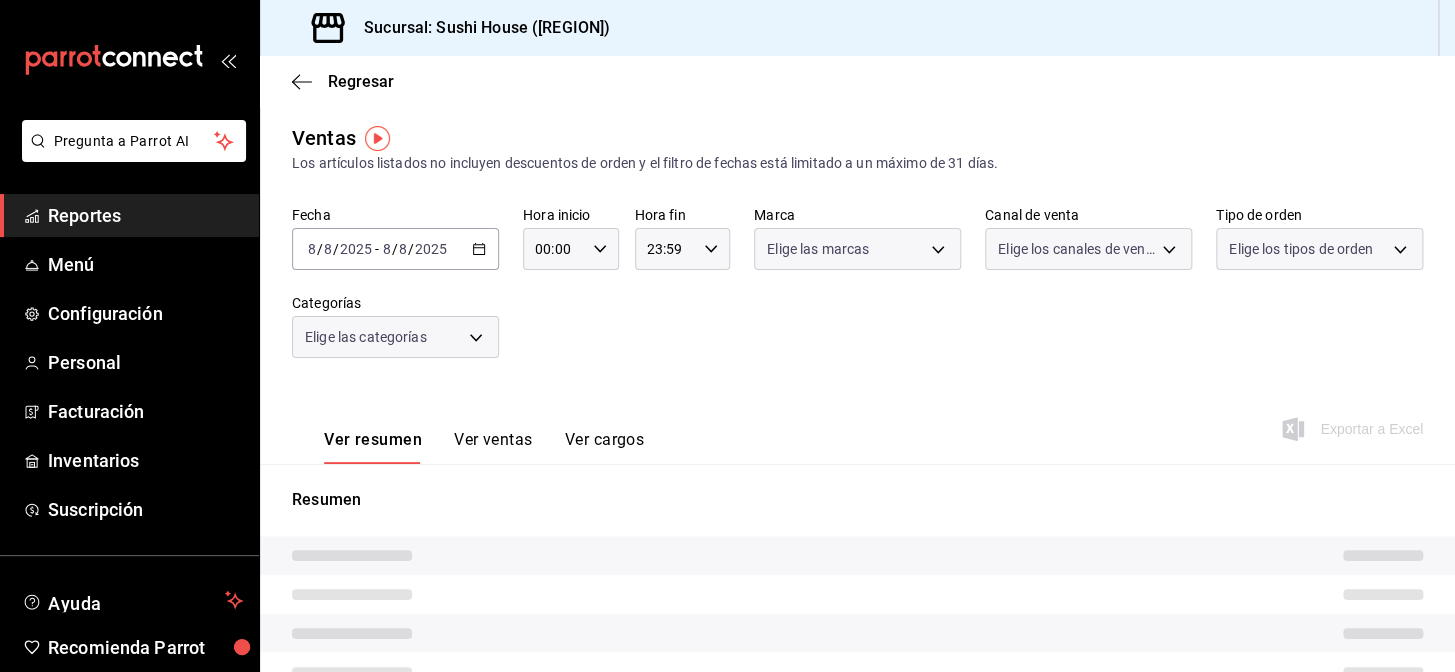 click on "Elige las marcas" at bounding box center [857, 249] 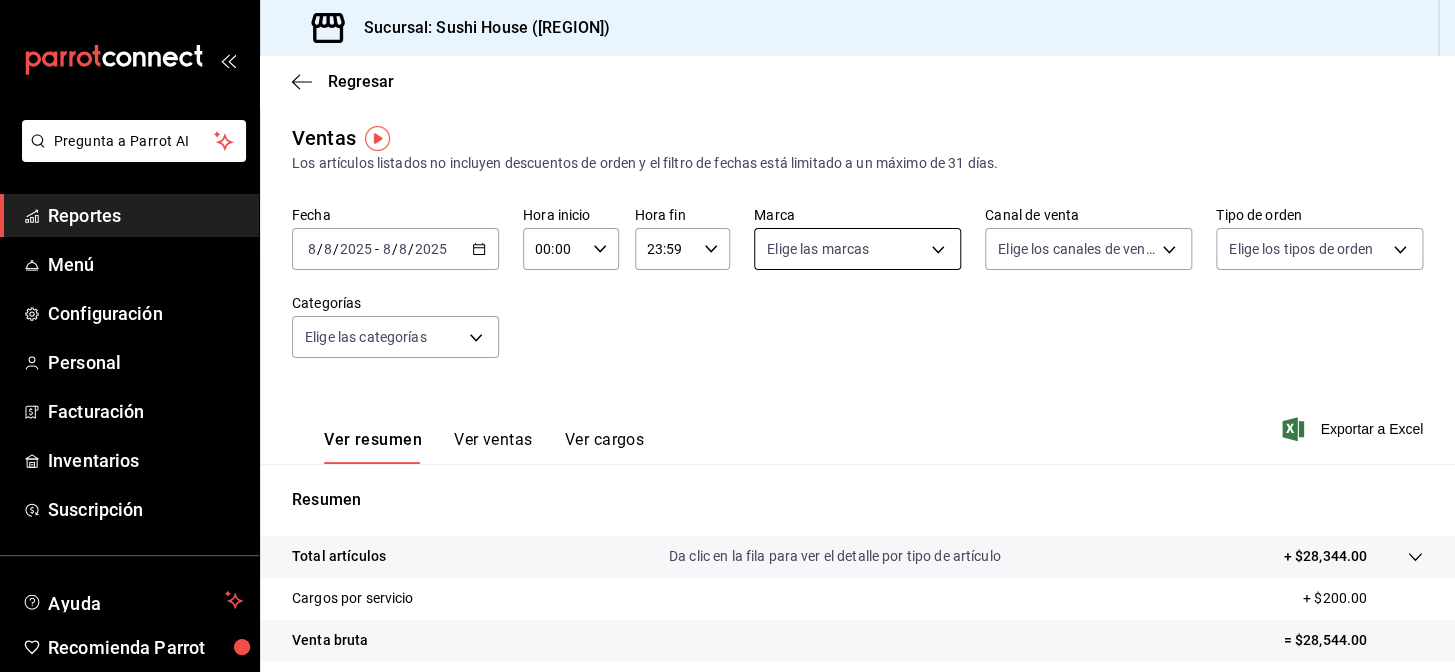 click on "Pregunta a Parrot AI Reportes   Menú   Configuración   Personal   Facturación   Inventarios   Suscripción   Ayuda Recomienda Parrot   [LOCATION] Encargado   Sugerir nueva función   Sucursal: Sushi House ([LOCATION]) Regresar Ventas Los artículos listados no incluyen descuentos de orden y el filtro de fechas está limitado a un máximo de 31 días. Fecha [DATE] [DATE] - [DATE] [DATE] Hora inicio [TIME] Hora inicio Hora fin [TIME] Hora fin Marca Elige las marcas Canal de venta Elige los canales de venta Tipo de orden Elige los tipos de orden Categorías Elige las categorías Ver resumen Ver ventas Ver cargos Exportar a Excel Resumen Total artículos Da clic en la fila para ver el detalle por tipo de artículo + [PRICE] Cargos por servicio + [PRICE] Venta bruta = [PRICE] Descuentos totales - [PRICE] Certificados de regalo - [PRICE] Venta total = [PRICE] Impuestos - [PRICE] Venta neta = [PRICE] Pregunta a Parrot AI Reportes   Menú   Configuración   Personal   Facturación" at bounding box center [727, 336] 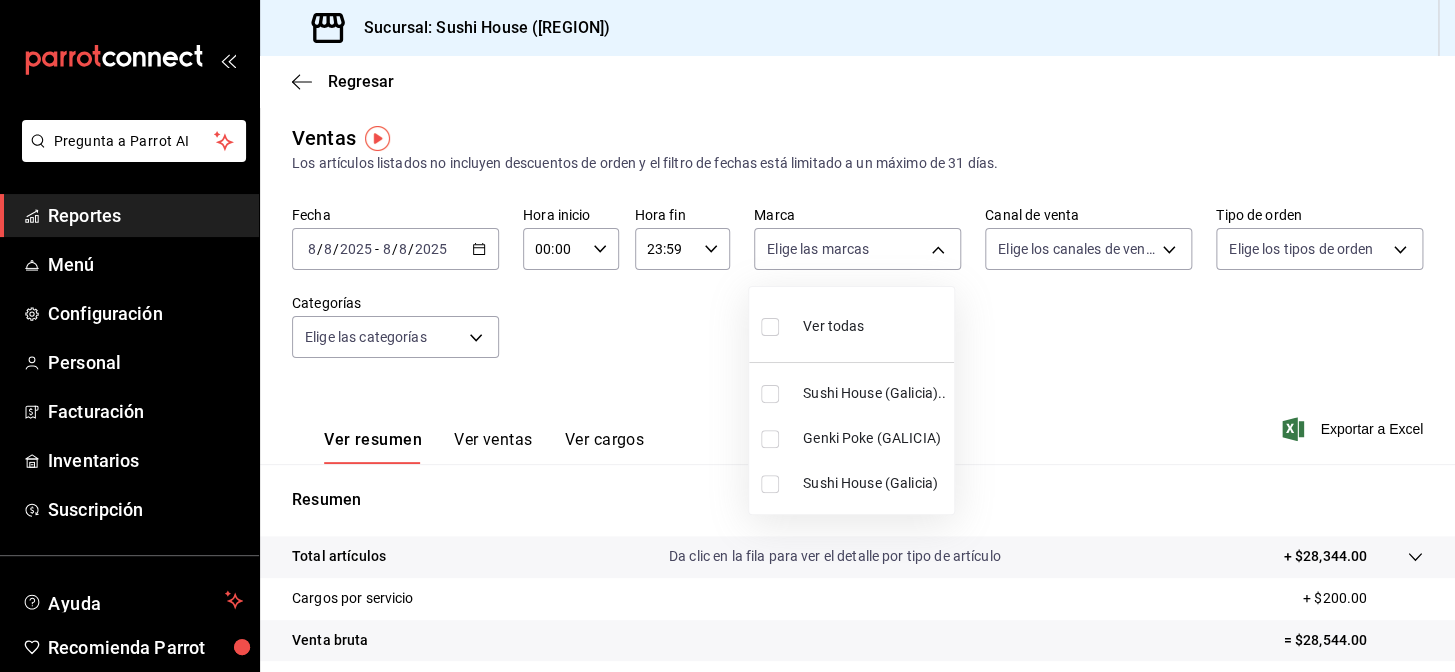 click on "Sushi House (Galicia).." at bounding box center [874, 393] 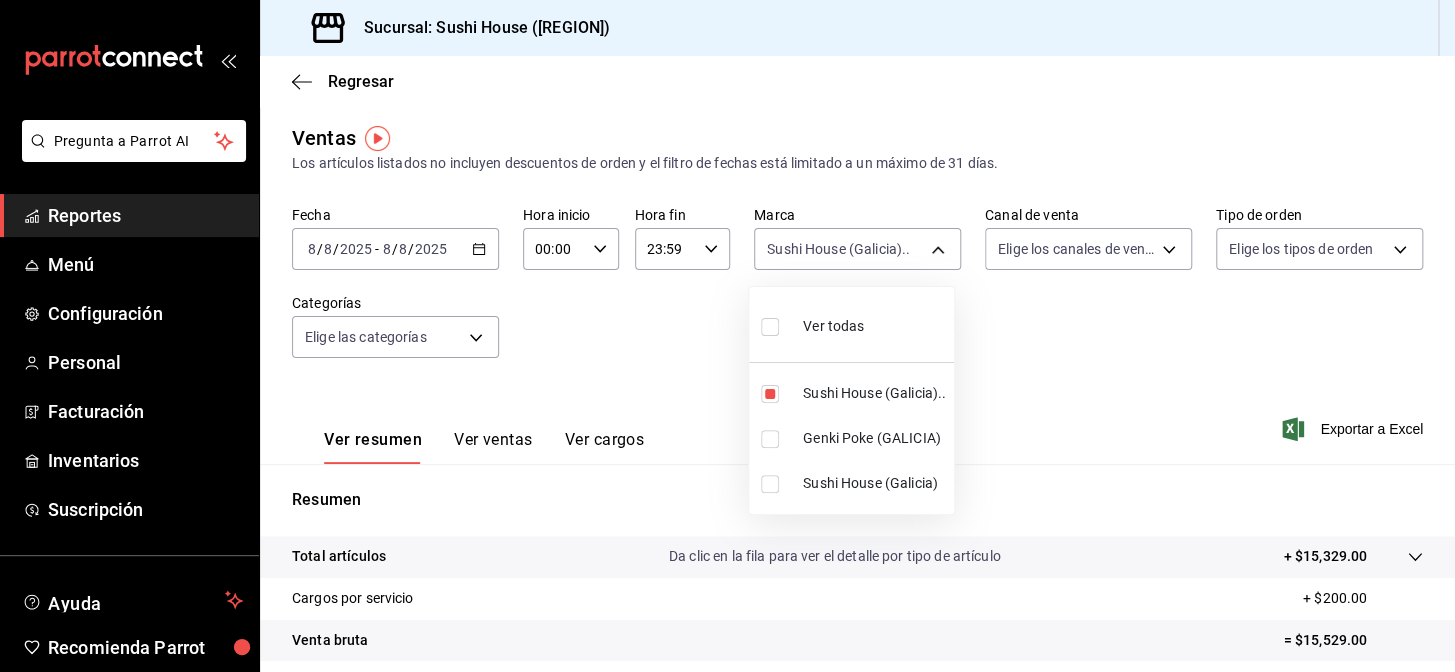 click on "Ver todas Sushi House ([LOCATION]).. Genki Poke ([LOCATION]) Sushi House ([LOCATION])" at bounding box center (851, 400) 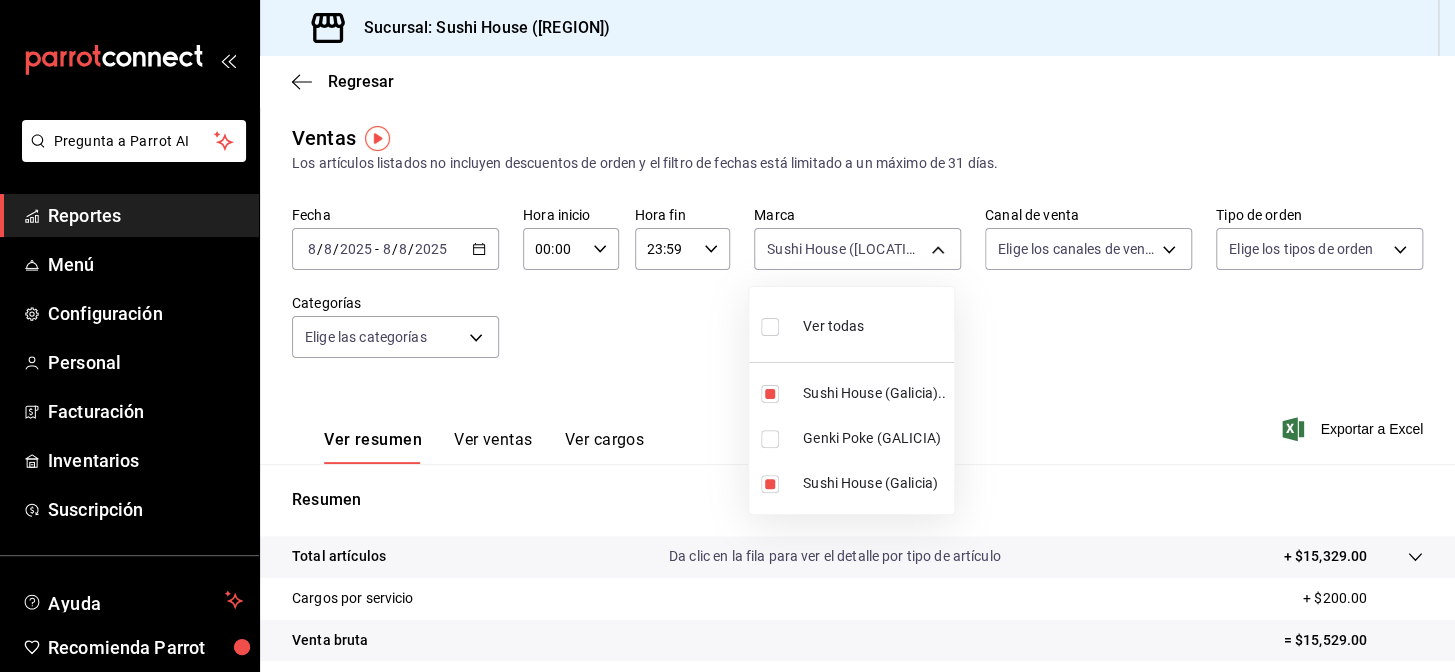 click at bounding box center (727, 336) 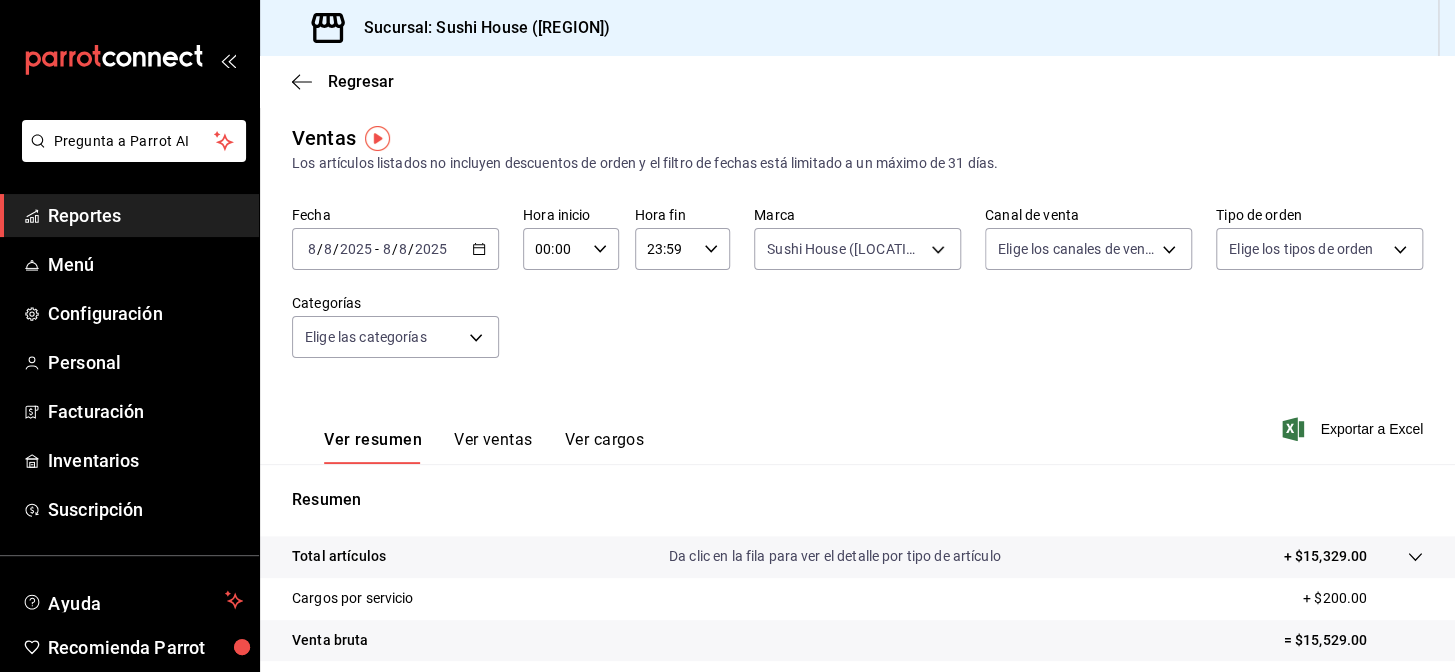 click on "Pregunta a Parrot AI Reportes   Menú   Configuración   Personal   Facturación   Inventarios   Suscripción   Ayuda Recomienda Parrot   [LOCATION] Encargado   Sugerir nueva función   Sucursal: Sushi House ([LOCATION]) Regresar Ventas Los artículos listados no incluyen descuentos de orden y el filtro de fechas está limitado a un máximo de 31 días. Fecha [DATE] [DATE] - [DATE] [DATE] Hora inicio [TIME] Hora inicio Hora fin [TIME] Hora fin Marca Sushi House ([LOCATION]).., Sushi House ([LOCATION]) [UUID],[UUID], [UUID] Canal de venta Elige los canales de venta Tipo de orden Elige los tipos de orden Categorías Elige las categorías Ver resumen Ver ventas Ver cargos Exportar a Excel Resumen Total artículos Da clic en la fila para ver el detalle por tipo de artículo + [PRICE] Cargos por servicio + [PRICE] Venta bruta = [PRICE] Descuentos totales - [PRICE] Certificados de regalo - [PRICE] Venta total = [PRICE] Impuestos - [PRICE] Reportes" at bounding box center (727, 336) 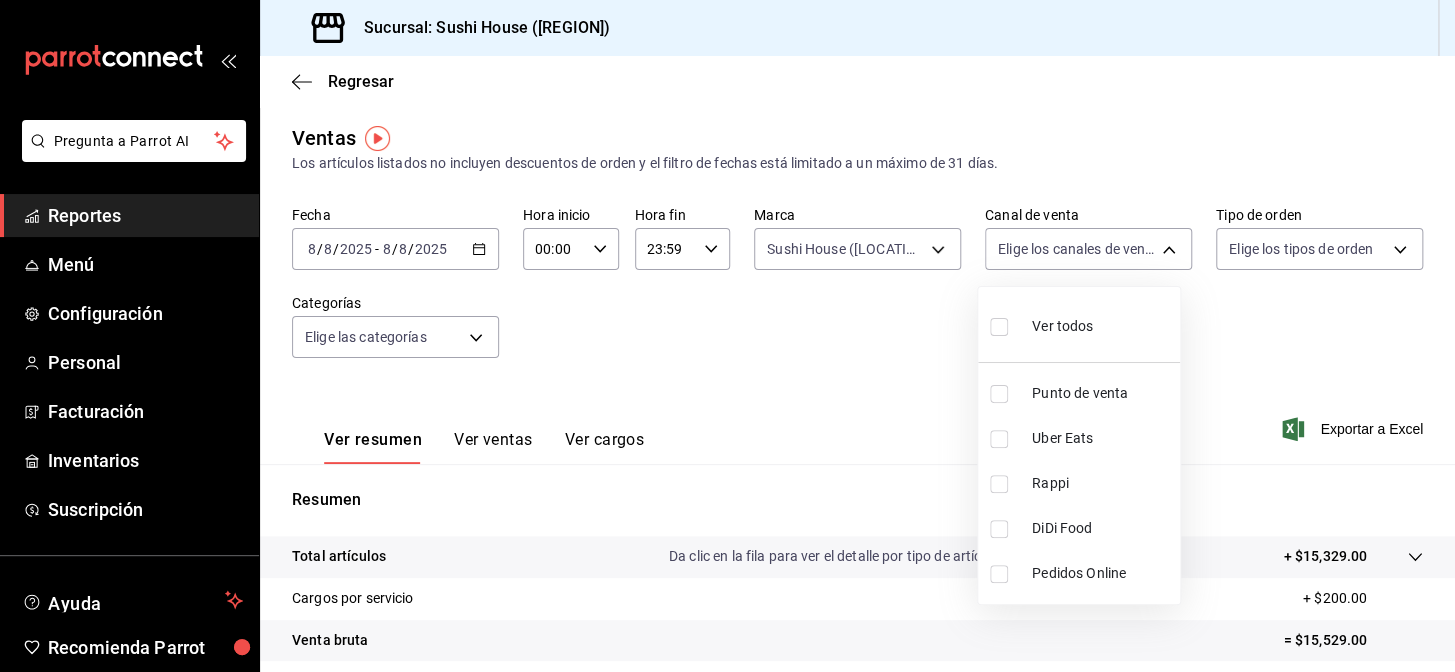 click on "Rappi" at bounding box center [1102, 483] 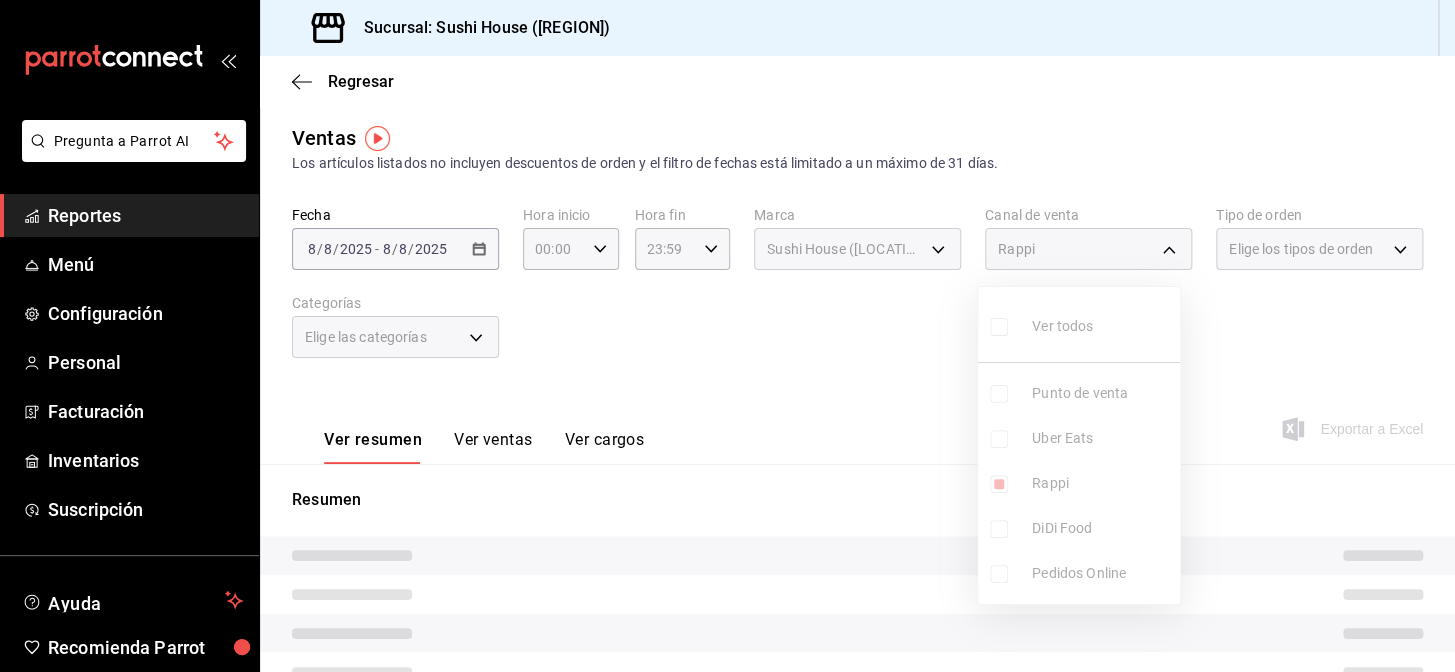 click at bounding box center (727, 336) 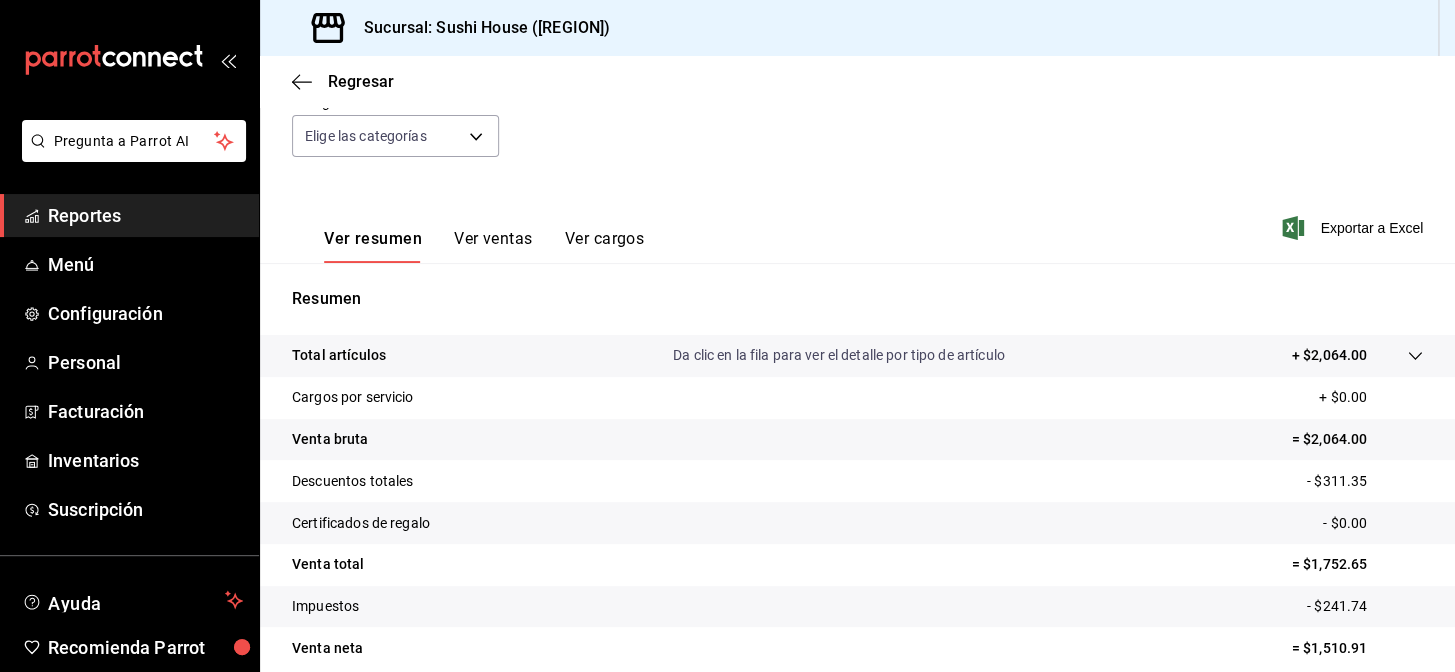 scroll, scrollTop: 286, scrollLeft: 0, axis: vertical 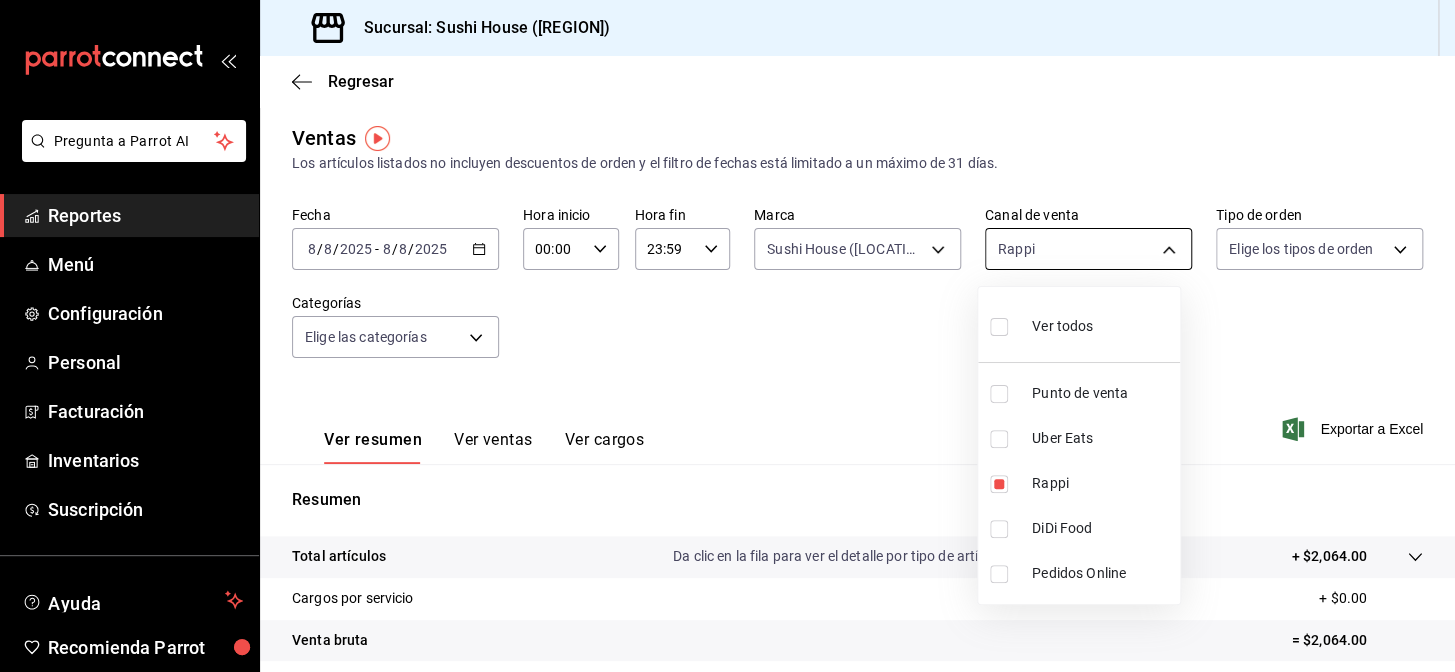 click on "Pregunta a Parrot AI Reportes   Menú   Configuración   Personal   Facturación   Inventarios   Suscripción   Ayuda Recomienda Parrot   [LOCATION] Encargado   Sugerir nueva función   Sucursal: Sushi House ([LOCATION]) Regresar Ventas Los artículos listados no incluyen descuentos de orden y el filtro de fechas está limitado a un máximo de 31 días. Fecha [DATE] [DATE] - [DATE] [DATE] Hora inicio [TIME] Hora inicio Hora fin [TIME] Hora fin Marca Sushi House ([LOCATION]).., Sushi House ([LOCATION]) [UUID],[UUID], [UUID] Canal de venta Rappi RAPPI Tipo de orden Elige los tipos de orden Categorías Elige las categorías Ver resumen Ver ventas Ver cargos Exportar a Excel Resumen Total artículos Da clic en la fila para ver el detalle por tipo de artículo + [PRICE] Cargos por servicio + [PRICE] Venta bruta = [PRICE] Descuentos totales - [PRICE] Certificados de regalo - [PRICE] Venta total = [PRICE] Impuestos - [PRICE] Venta neta = [PRICE] Reportes" at bounding box center [727, 336] 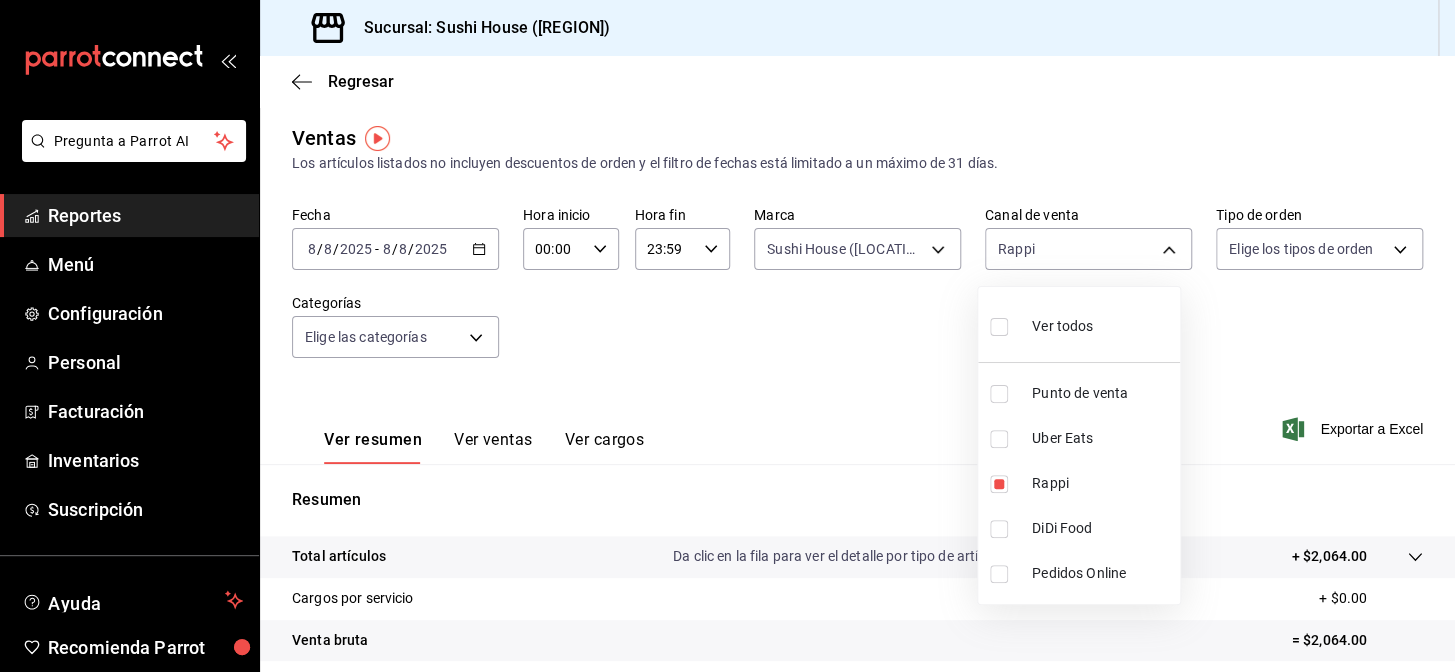 click on "DiDi Food" at bounding box center [1079, 528] 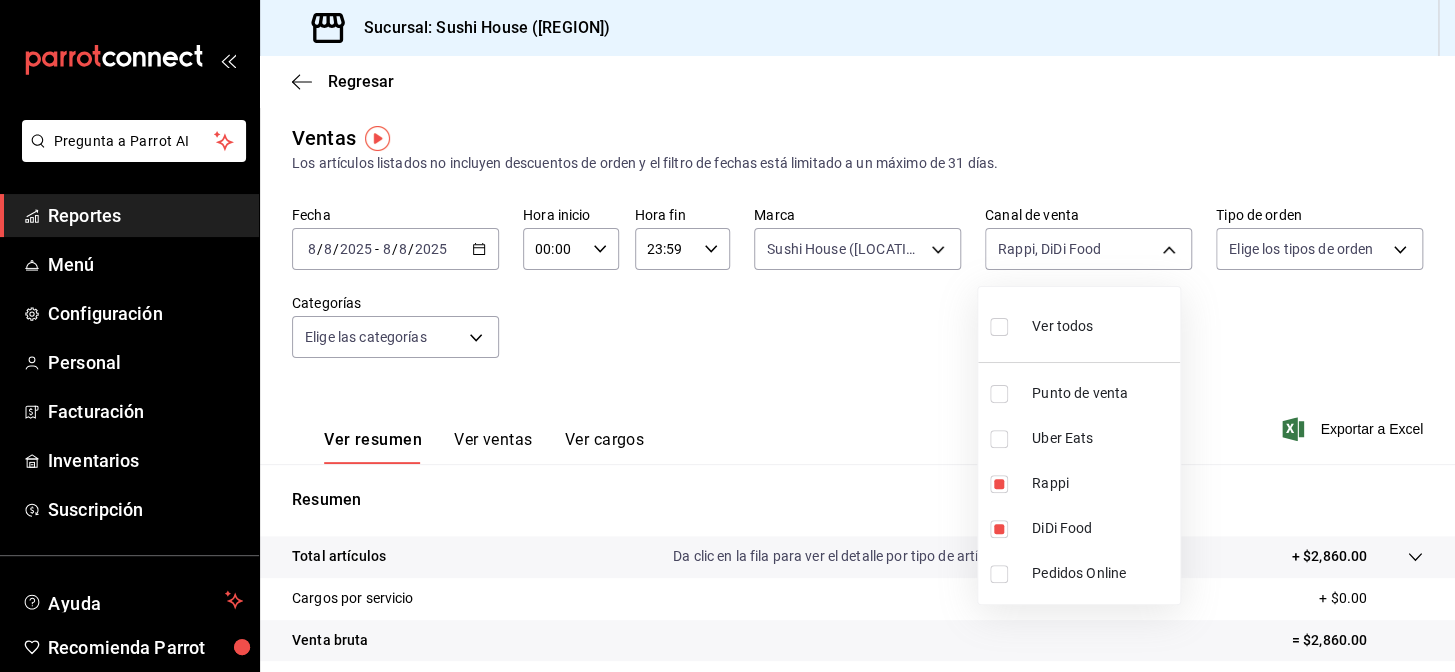 click on "Rappi" at bounding box center [1102, 483] 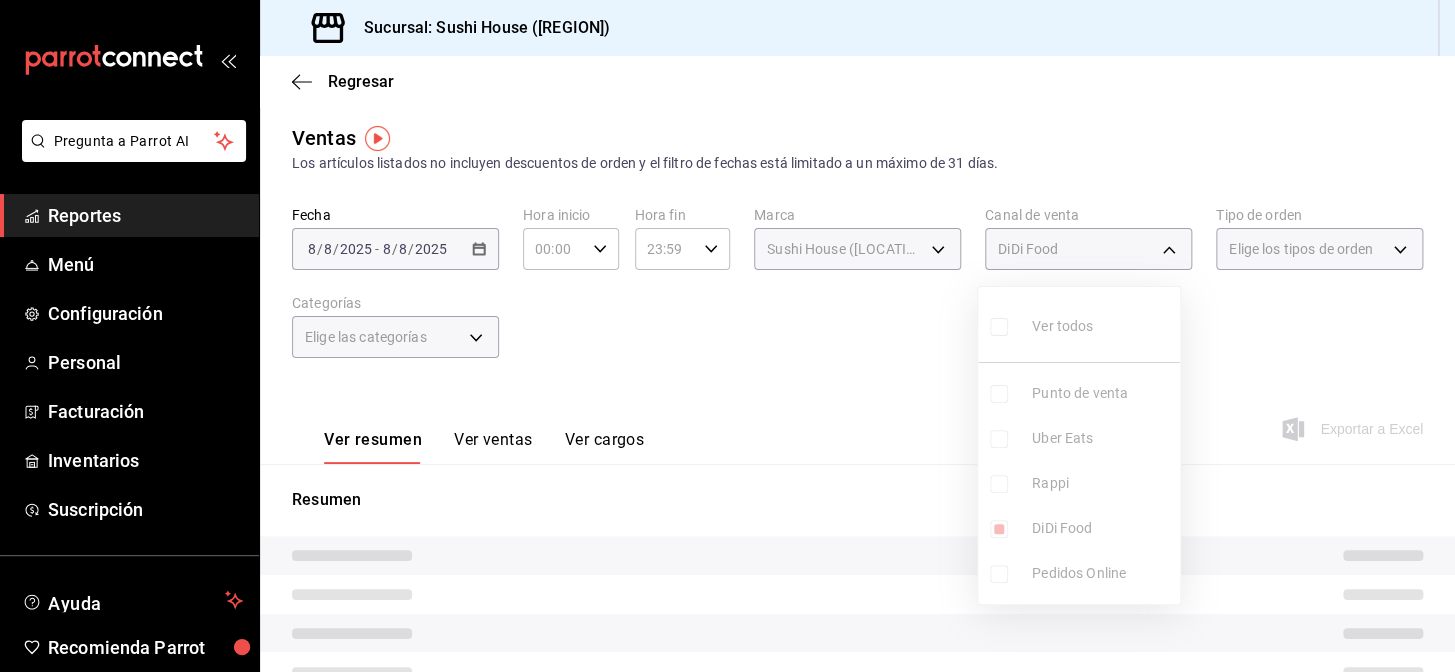 click at bounding box center (727, 336) 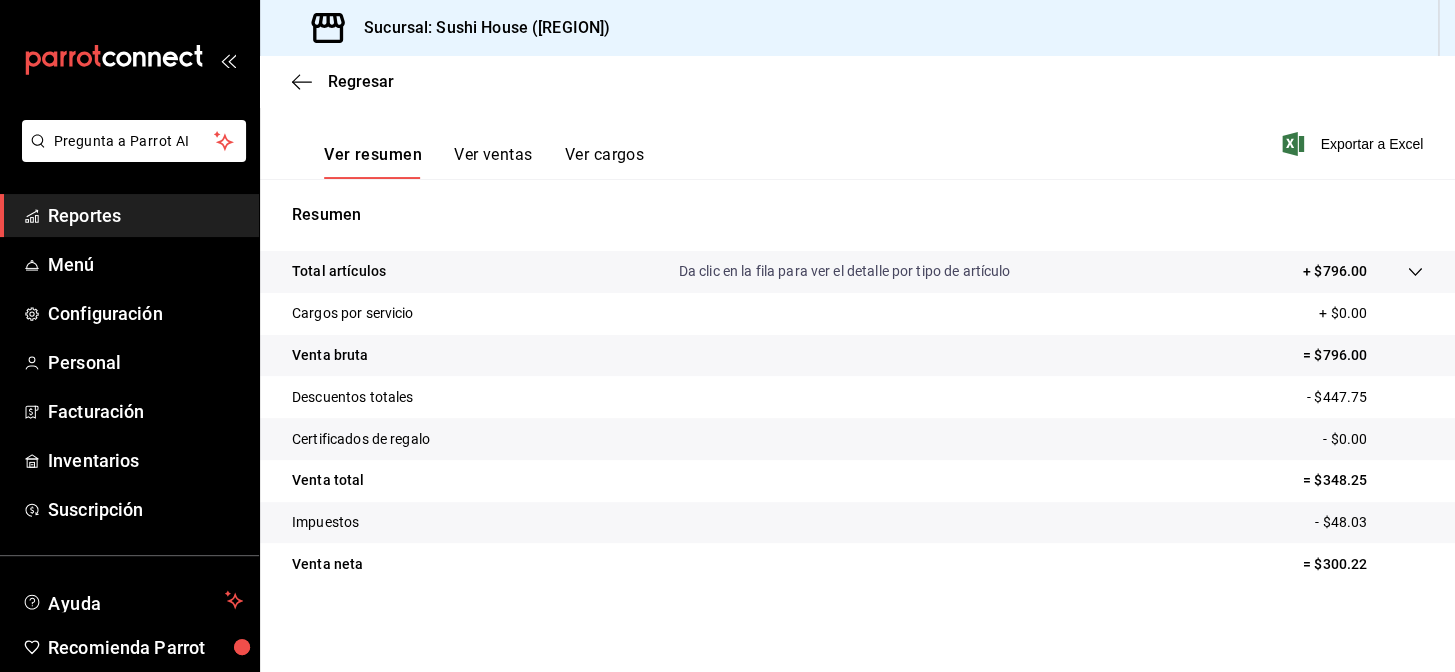 scroll, scrollTop: 286, scrollLeft: 0, axis: vertical 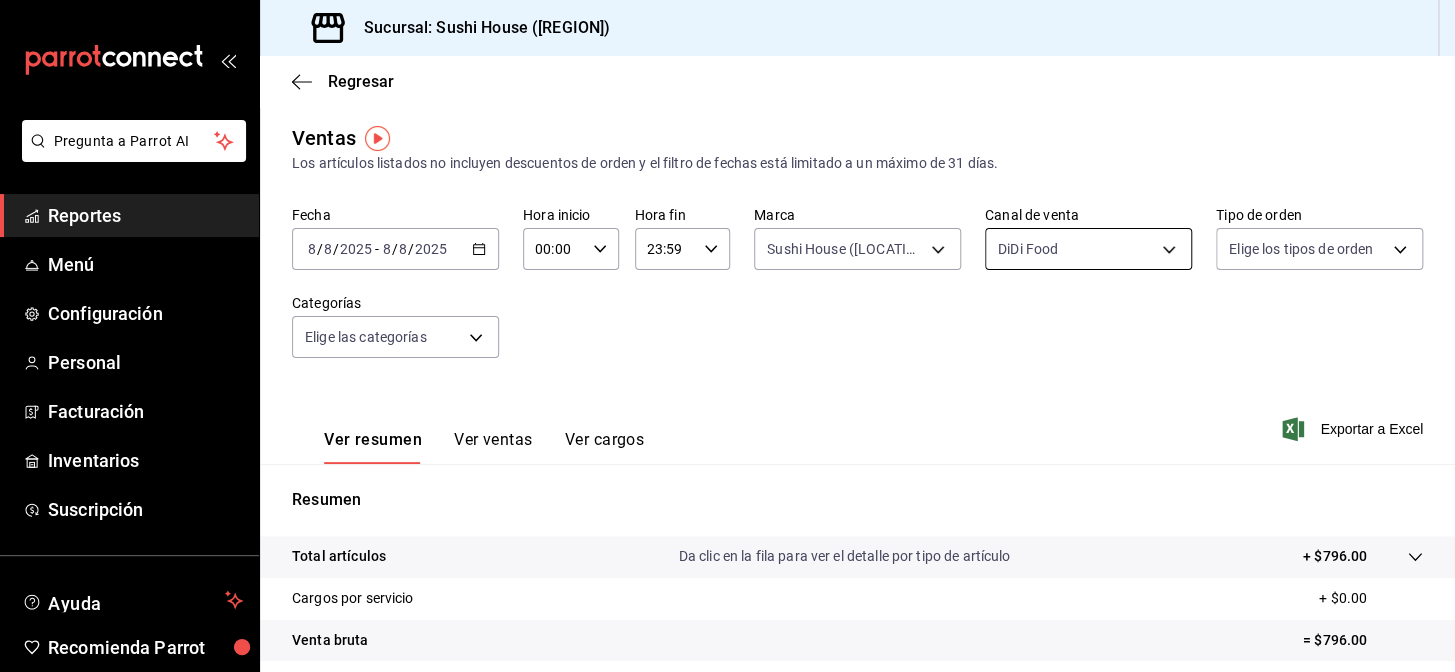 click on "Pregunta a Parrot AI Reportes   Menú   Configuración   Personal   Facturación   Inventarios   Suscripción   Ayuda Recomienda Parrot   [LOCATION] Encargado   Sugerir nueva función   Sucursal: Sushi House ([LOCATION]) Regresar Ventas Los artículos listados no incluyen descuentos de orden y el filtro de fechas está limitado a un máximo de 31 días. Fecha [DATE] [DATE] - [DATE] [DATE] Hora inicio [TIME] Hora inicio Hora fin [TIME] Hora fin Marca Sushi House ([LOCATION]).., Sushi House ([LOCATION]) [UUID],[UUID], [UUID] Canal de venta DiDi Food DIDI_FOOD Tipo de orden Elige los tipos de orden Categorías Elige las categorías Ver resumen Ver ventas Ver cargos Exportar a Excel Resumen Total artículos Da clic en la fila para ver el detalle por tipo de artículo + [PRICE] Cargos por servicio + [PRICE] Venta bruta = [PRICE] Descuentos totales - [PRICE] Certificados de regalo - [PRICE] Venta total = [PRICE] Impuestos - [PRICE] Venta neta = [PRICE] Reportes" at bounding box center (727, 336) 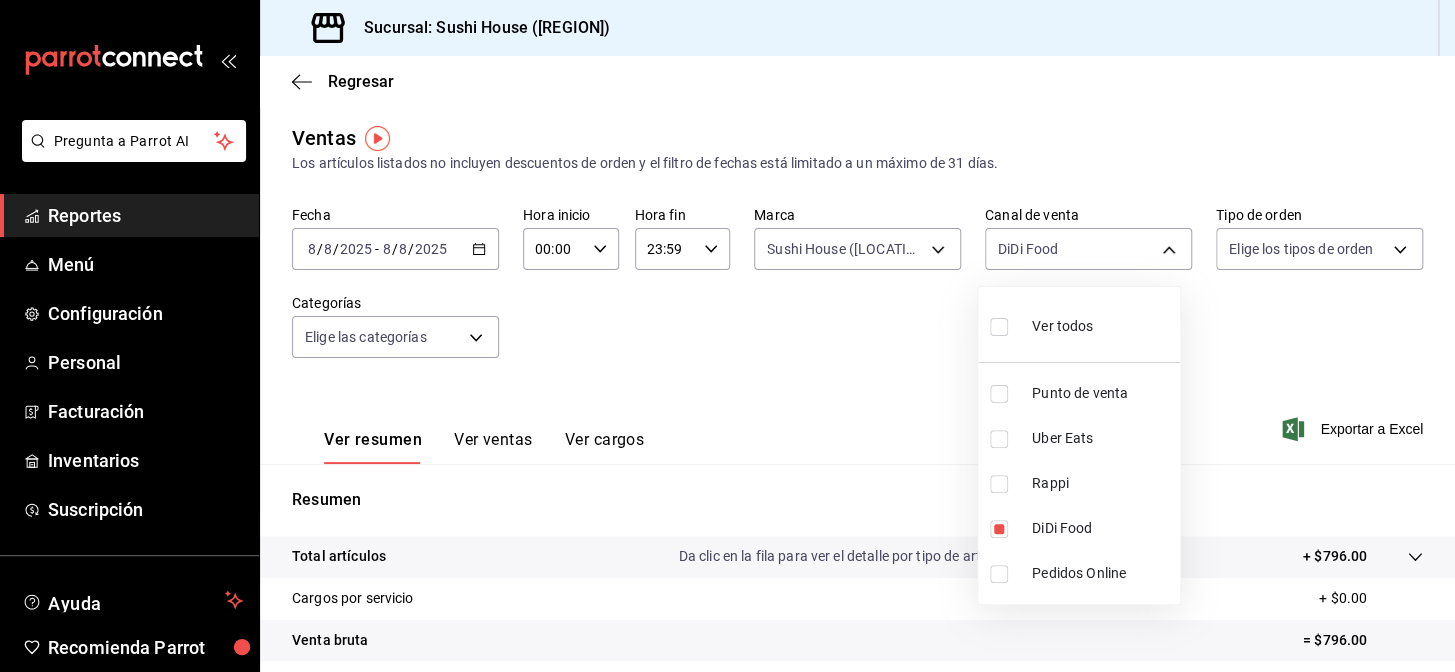 click on "Uber Eats" at bounding box center [1102, 438] 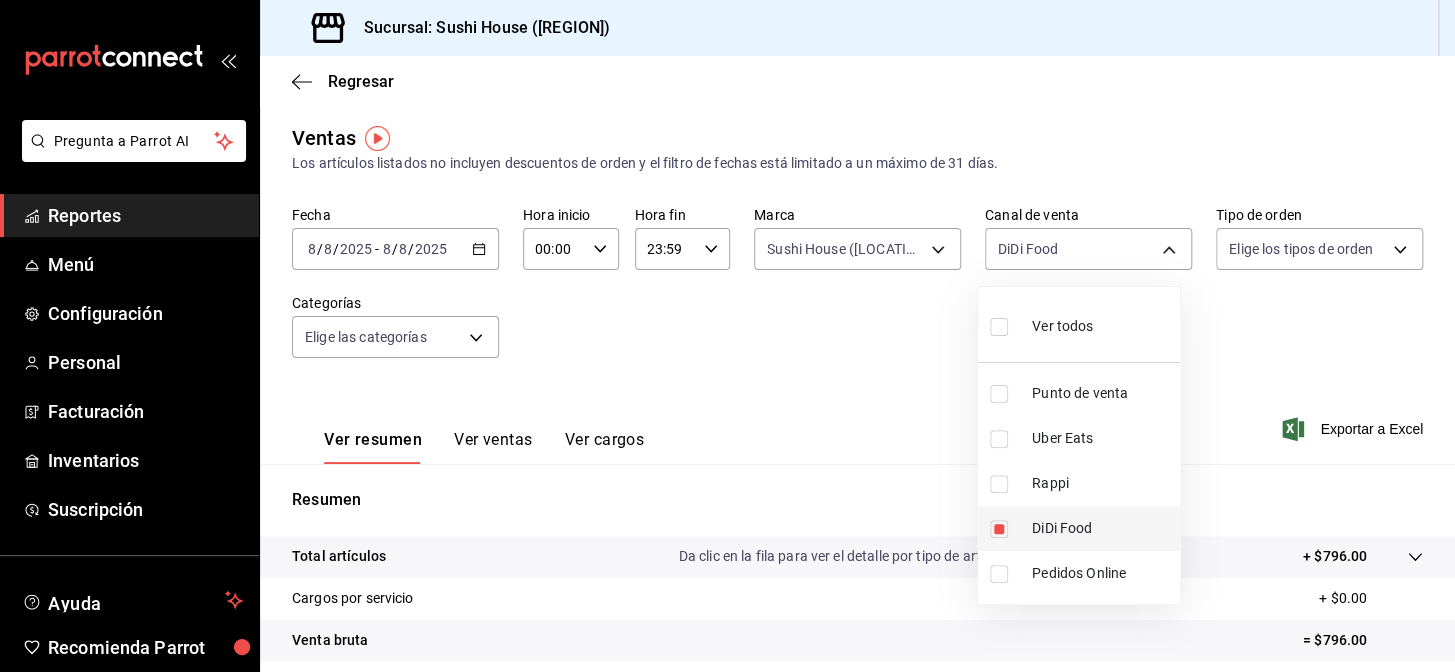 type on "DIDI_FOOD,UBER_EATS" 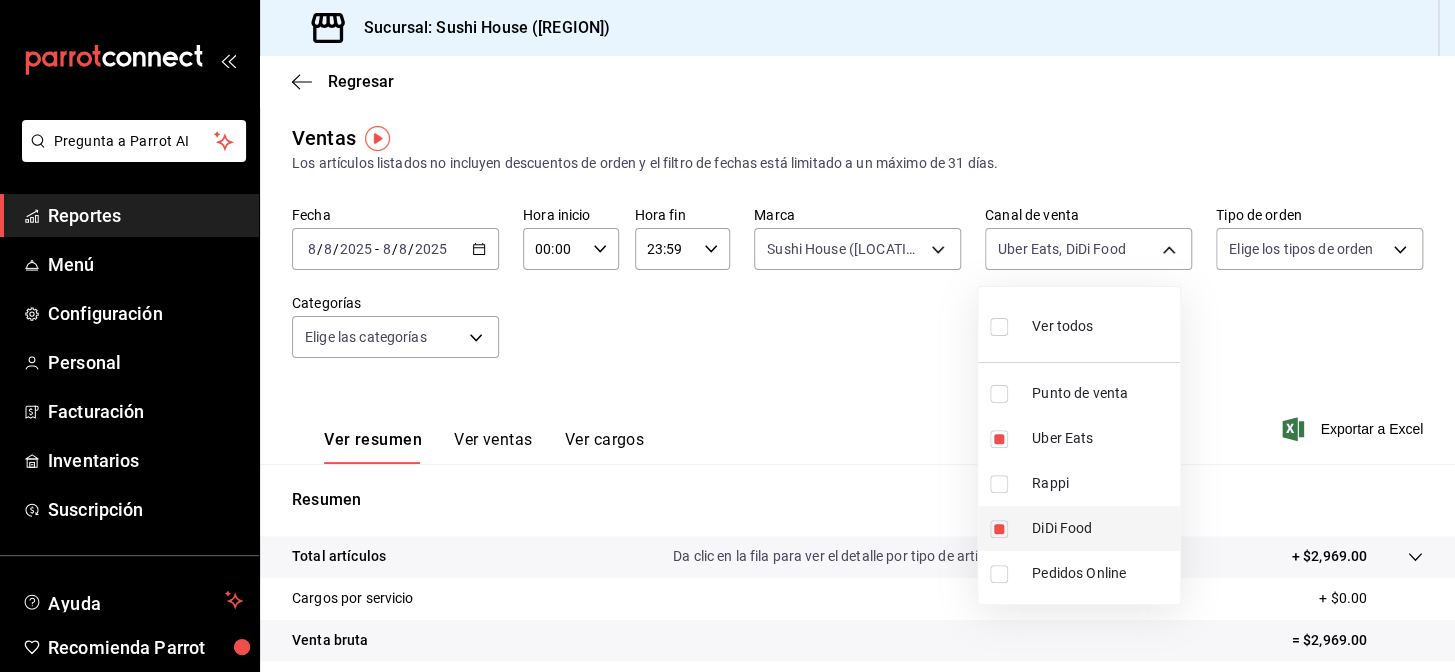 click on "DiDi Food" at bounding box center [1102, 528] 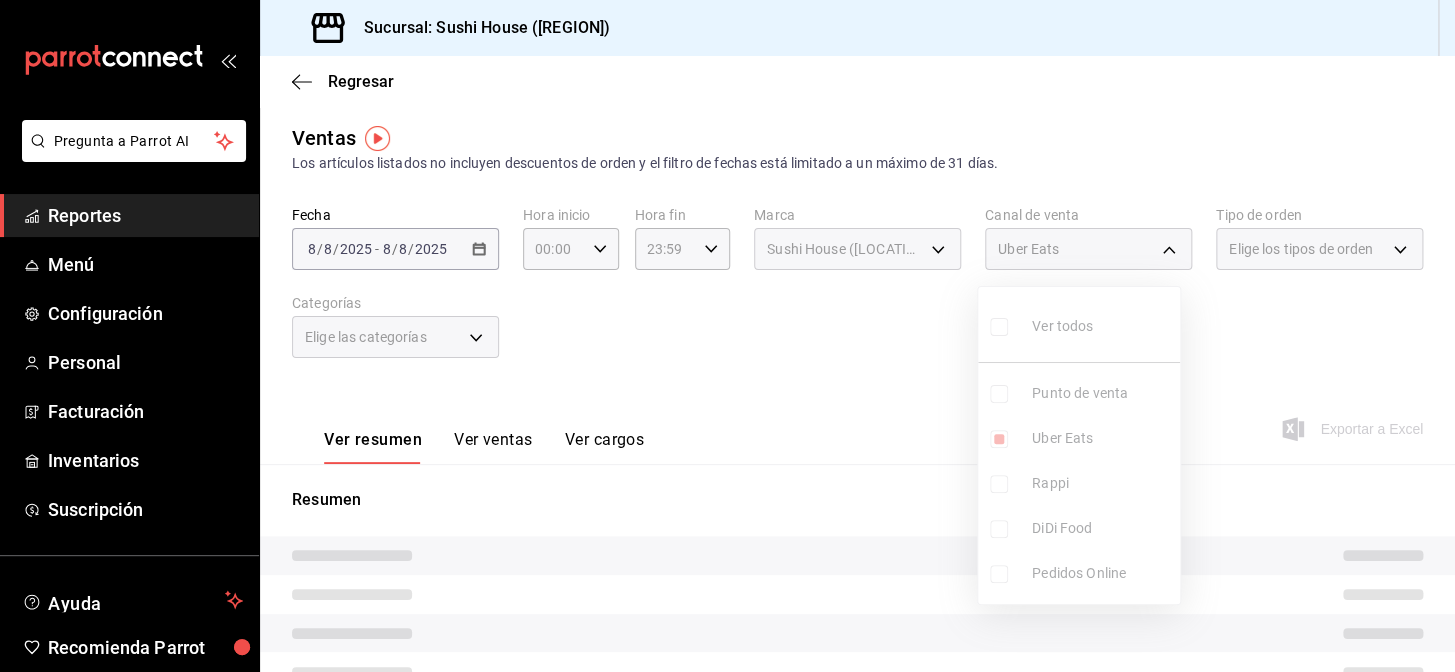 click at bounding box center (727, 336) 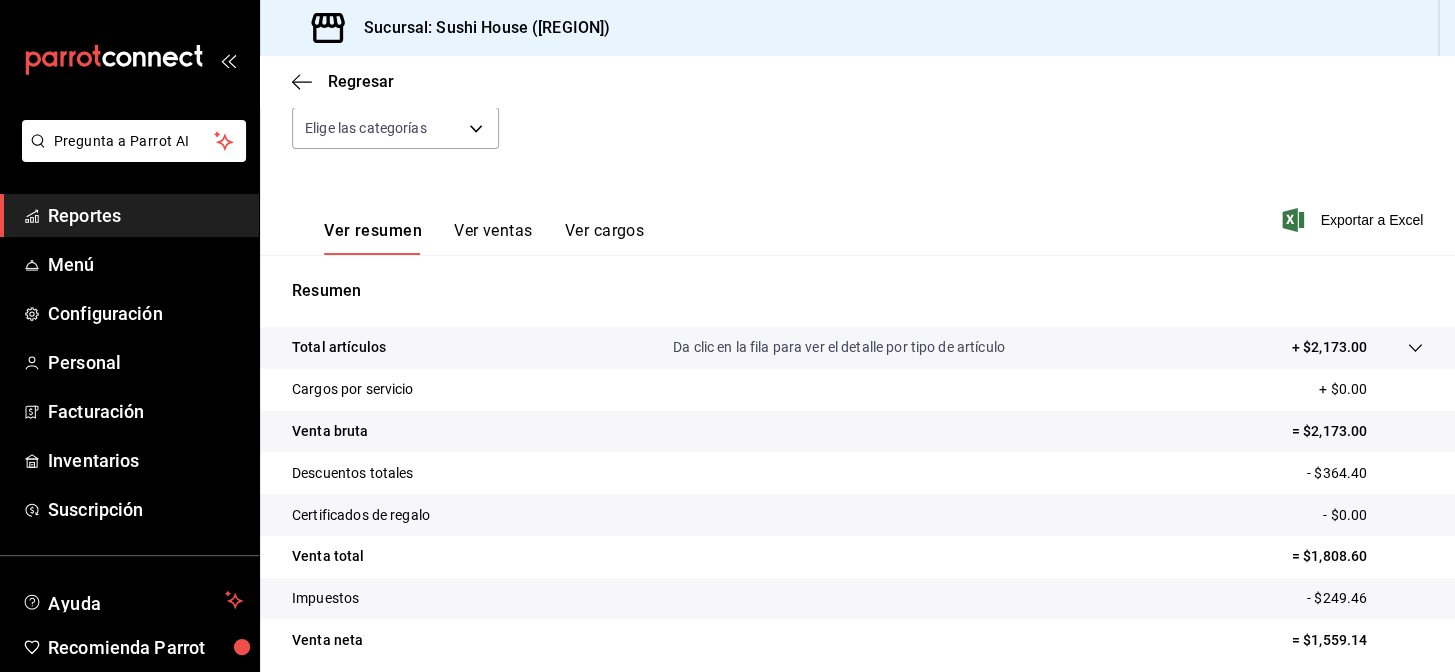 scroll, scrollTop: 286, scrollLeft: 0, axis: vertical 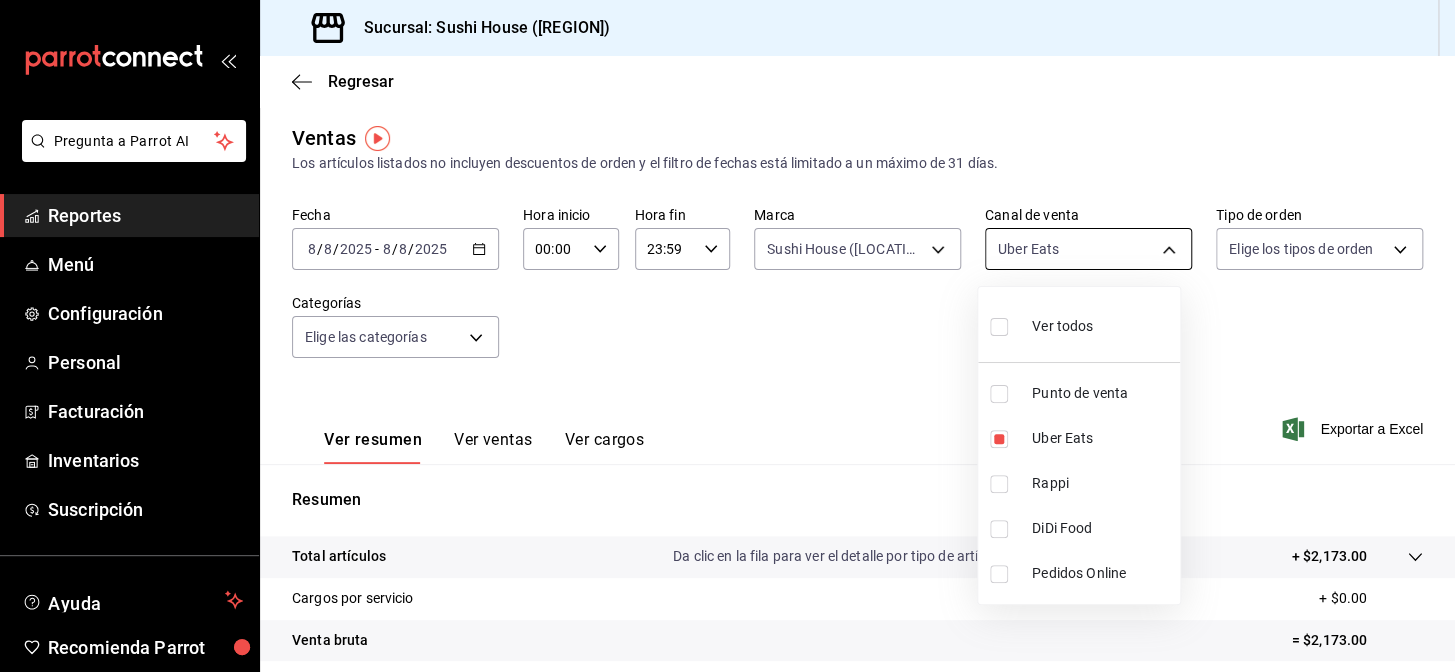 click on "Pregunta a Parrot AI Reportes   Menú   Configuración   Personal   Facturación   Inventarios   Suscripción   Ayuda Recomienda Parrot   [LOCATION] Encargado   Sugerir nueva función   Sucursal: Sushi House ([LOCATION]) Regresar Ventas Los artículos listados no incluyen descuentos de orden y el filtro de fechas está limitado a un máximo de 31 días. Fecha [DATE] [DATE] - [DATE] [DATE] Hora inicio [TIME] Hora inicio Hora fin [TIME] Hora fin Marca Sushi House ([LOCATION]).., Sushi House ([LOCATION]) [UUID],[UUID], [UUID] Canal de venta Uber Eats UBER_EATS Tipo de orden Elige los tipos de orden Categorías Elige las categorías Ver resumen Ver ventas Ver cargos Exportar a Excel Resumen Total artículos Da clic en la fila para ver el detalle por tipo de artículo + [PRICE] Cargos por servicio + [PRICE] Venta bruta = [PRICE] Descuentos totales - [PRICE] Certificados de regalo - [PRICE] Venta total = [PRICE] Impuestos - [PRICE] Venta neta = [PRICE]" at bounding box center (727, 336) 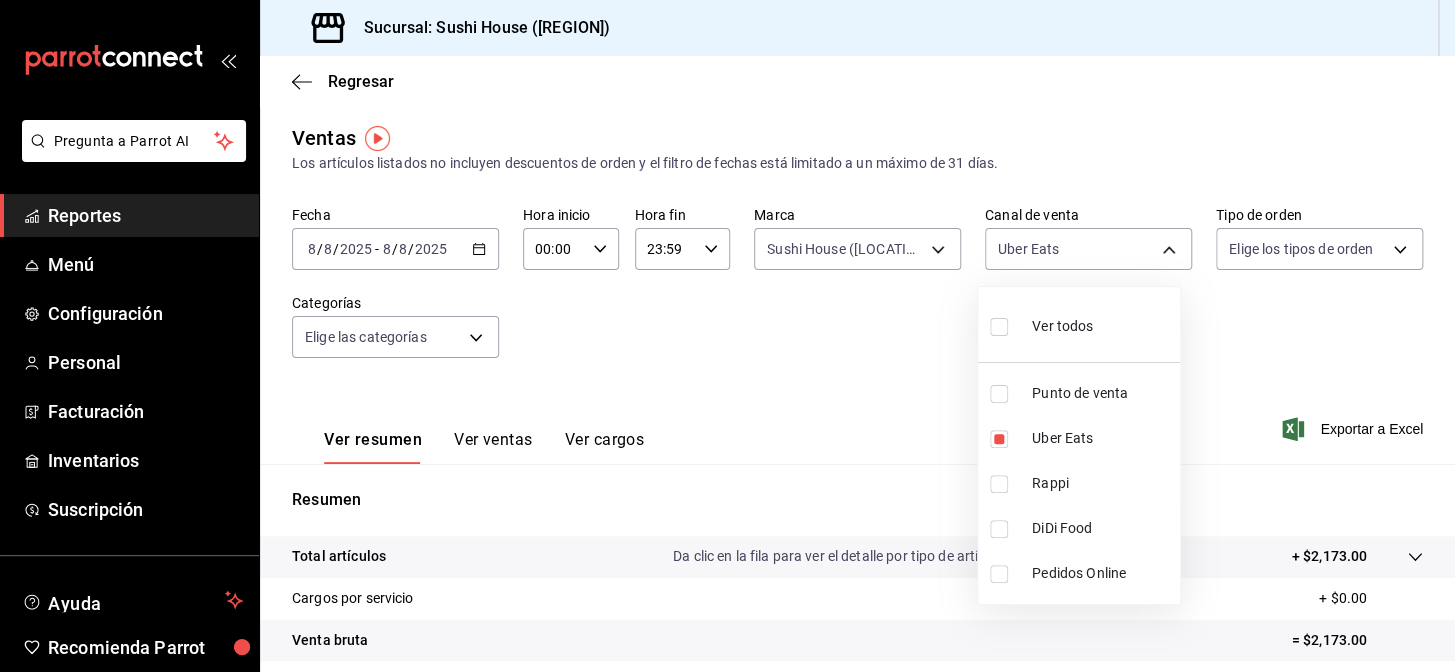 click on "DiDi Food" at bounding box center [1102, 528] 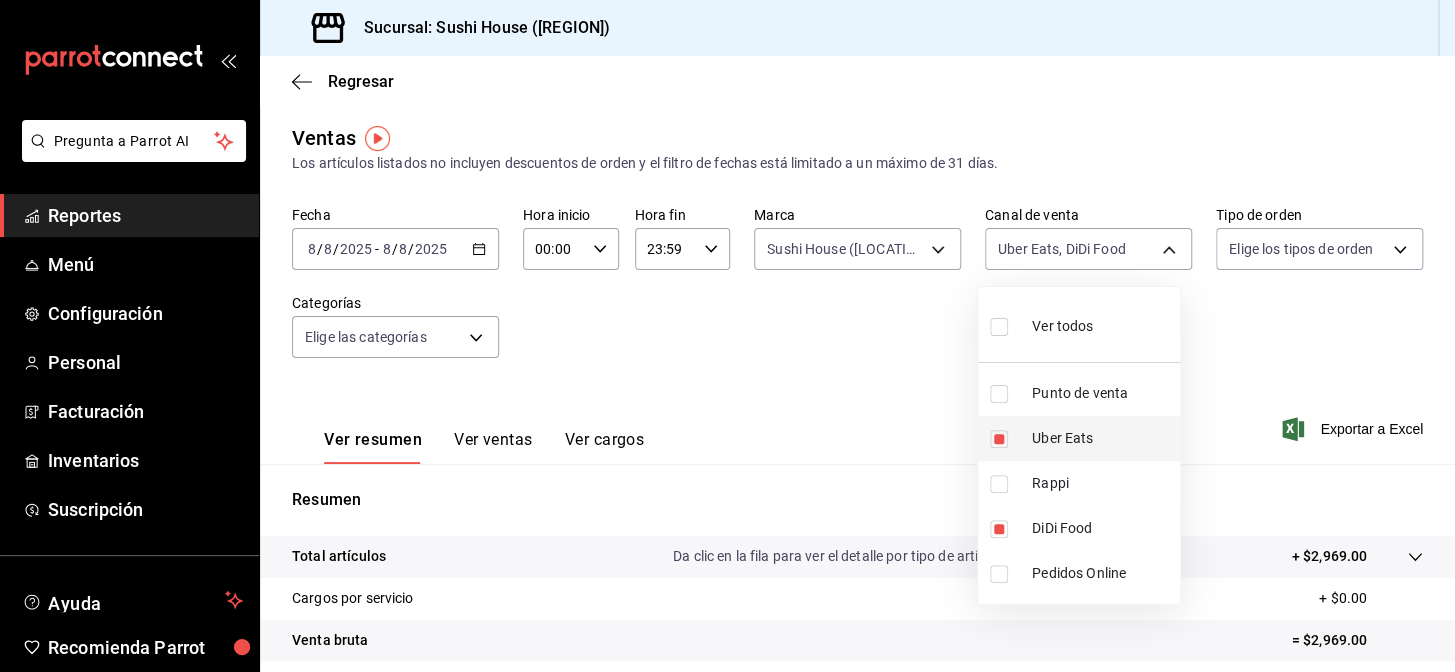 click on "Uber Eats" at bounding box center [1102, 438] 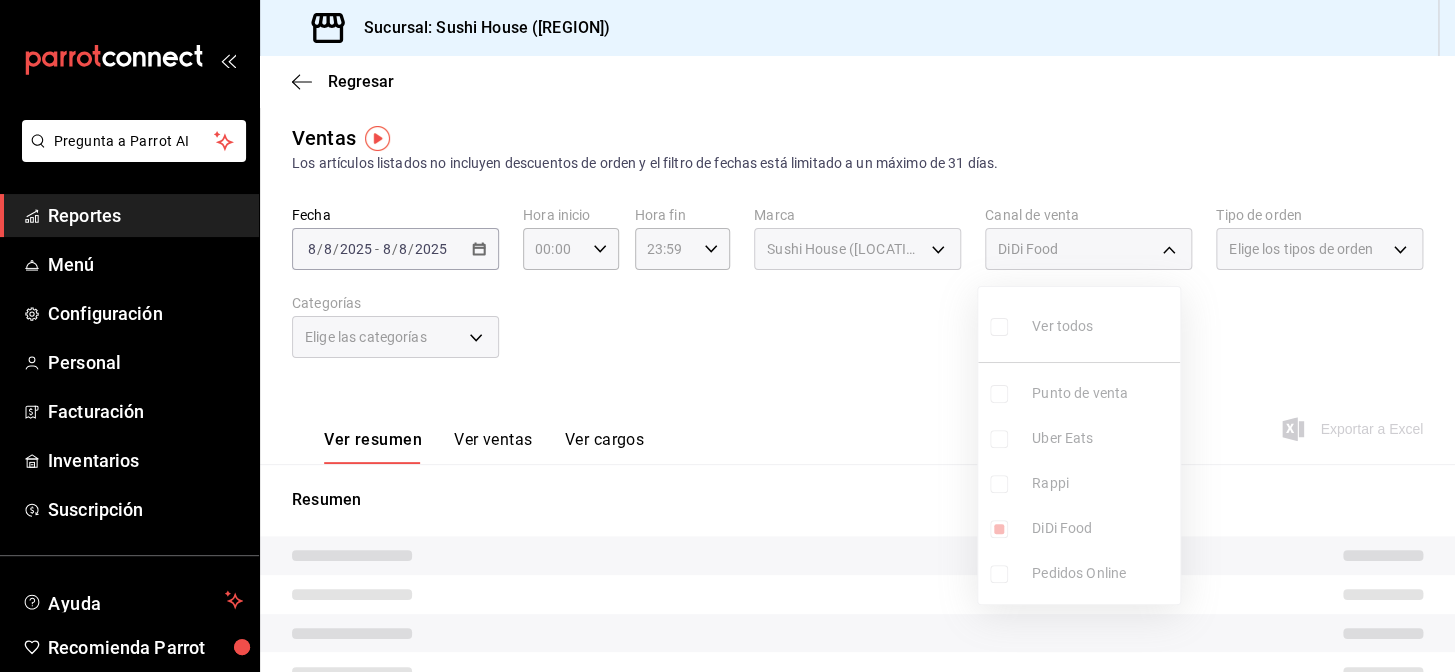 click at bounding box center (727, 336) 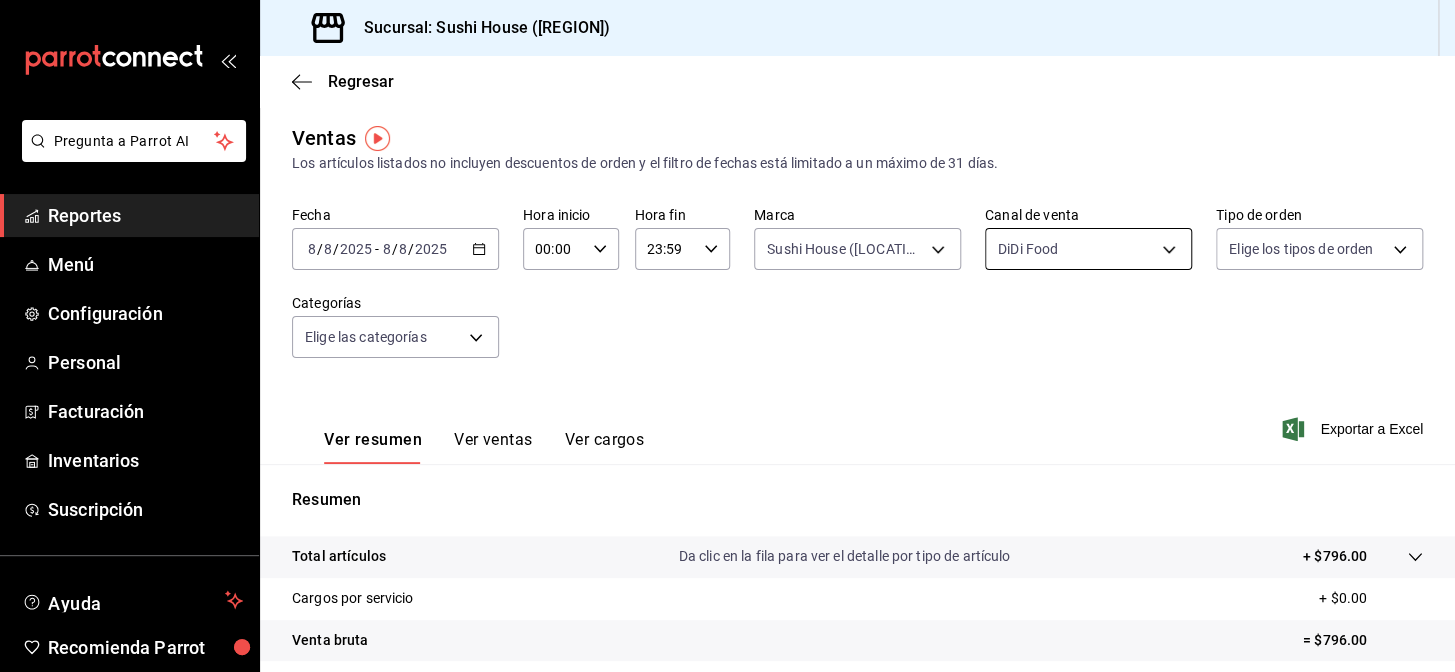 click on "Pregunta a Parrot AI Reportes   Menú   Configuración   Personal   Facturación   Inventarios   Suscripción   Ayuda Recomienda Parrot   [LOCATION] Encargado   Sugerir nueva función   Sucursal: Sushi House ([LOCATION]) Regresar Ventas Los artículos listados no incluyen descuentos de orden y el filtro de fechas está limitado a un máximo de 31 días. Fecha [DATE] [DATE] - [DATE] [DATE] Hora inicio [TIME] Hora inicio Hora fin [TIME] Hora fin Marca Sushi House ([LOCATION]).., Sushi House ([LOCATION]) [UUID],[UUID], [UUID] Canal de venta DiDi Food DIDI_FOOD Tipo de orden Elige los tipos de orden Categorías Elige las categorías Ver resumen Ver ventas Ver cargos Exportar a Excel Resumen Total artículos Da clic en la fila para ver el detalle por tipo de artículo + [PRICE] Cargos por servicio + [PRICE] Venta bruta = [PRICE] Descuentos totales - [PRICE] Certificados de regalo - [PRICE] Venta total = [PRICE] Impuestos - [PRICE] Venta neta = [PRICE] Reportes" at bounding box center (727, 336) 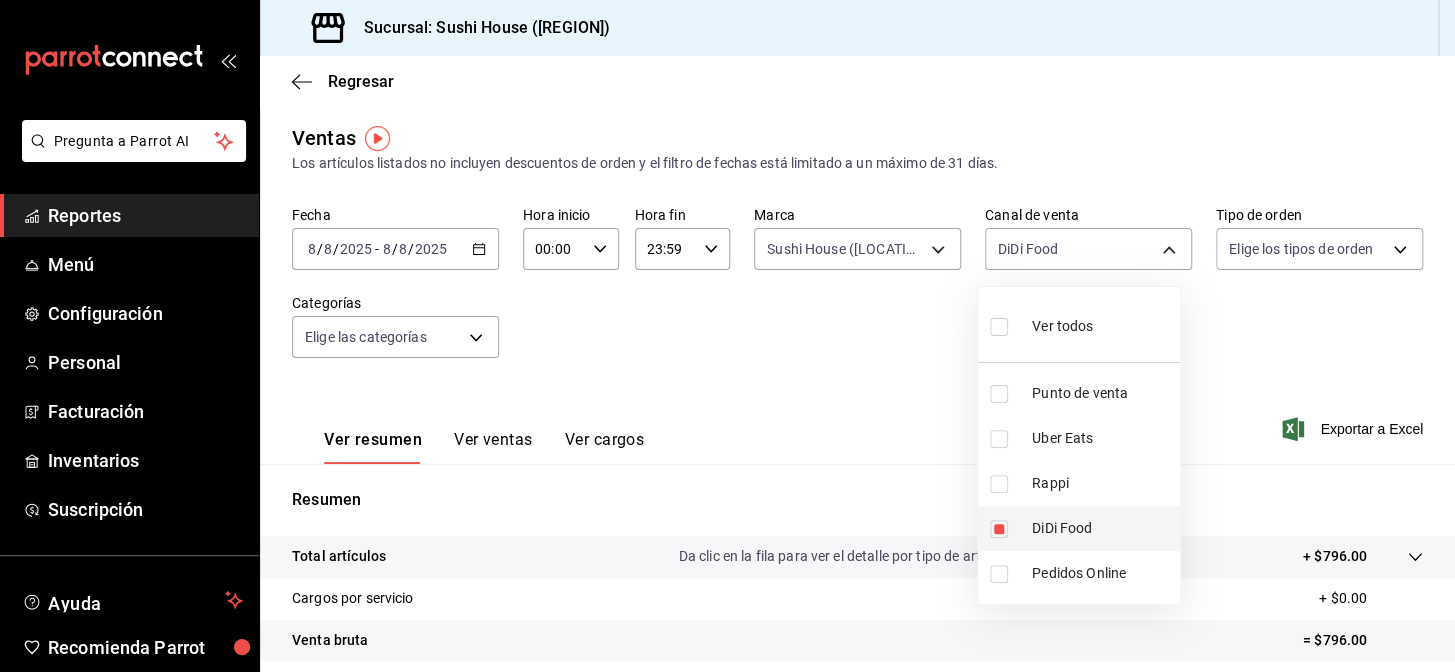 click on "DiDi Food" at bounding box center [1102, 528] 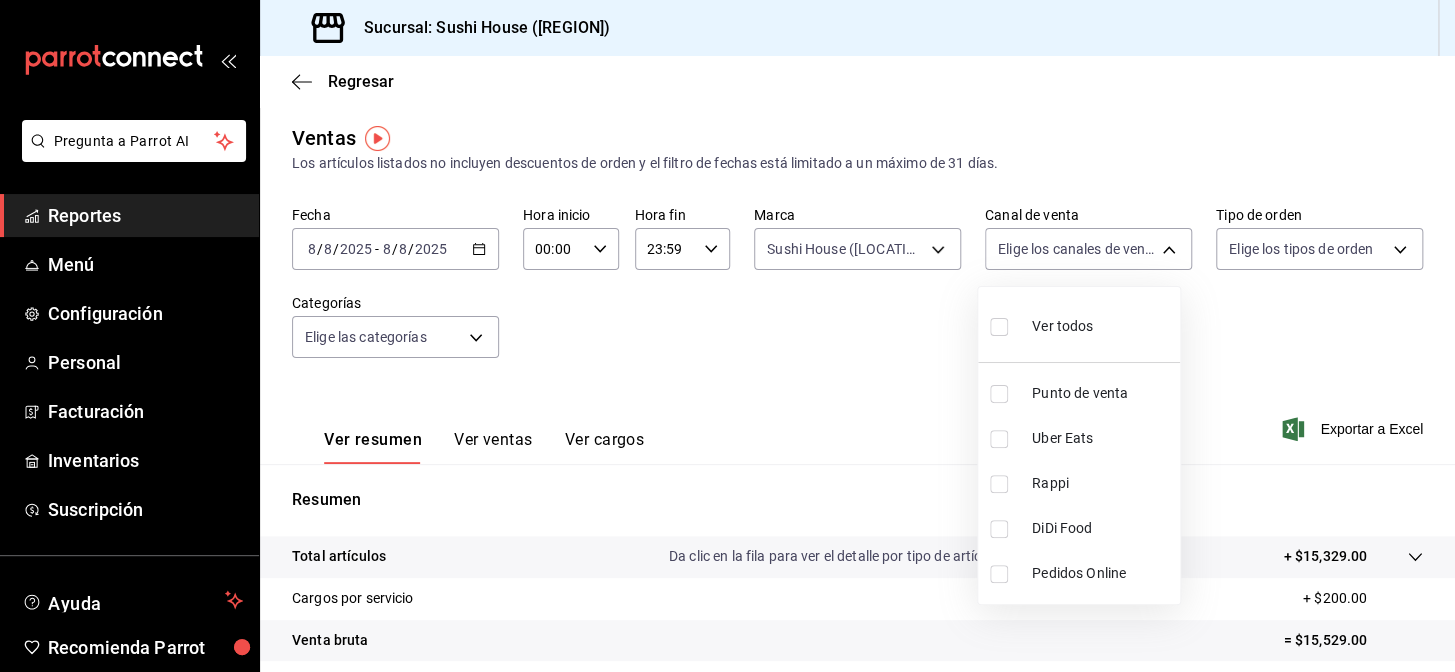 click on "Uber Eats" at bounding box center [1102, 438] 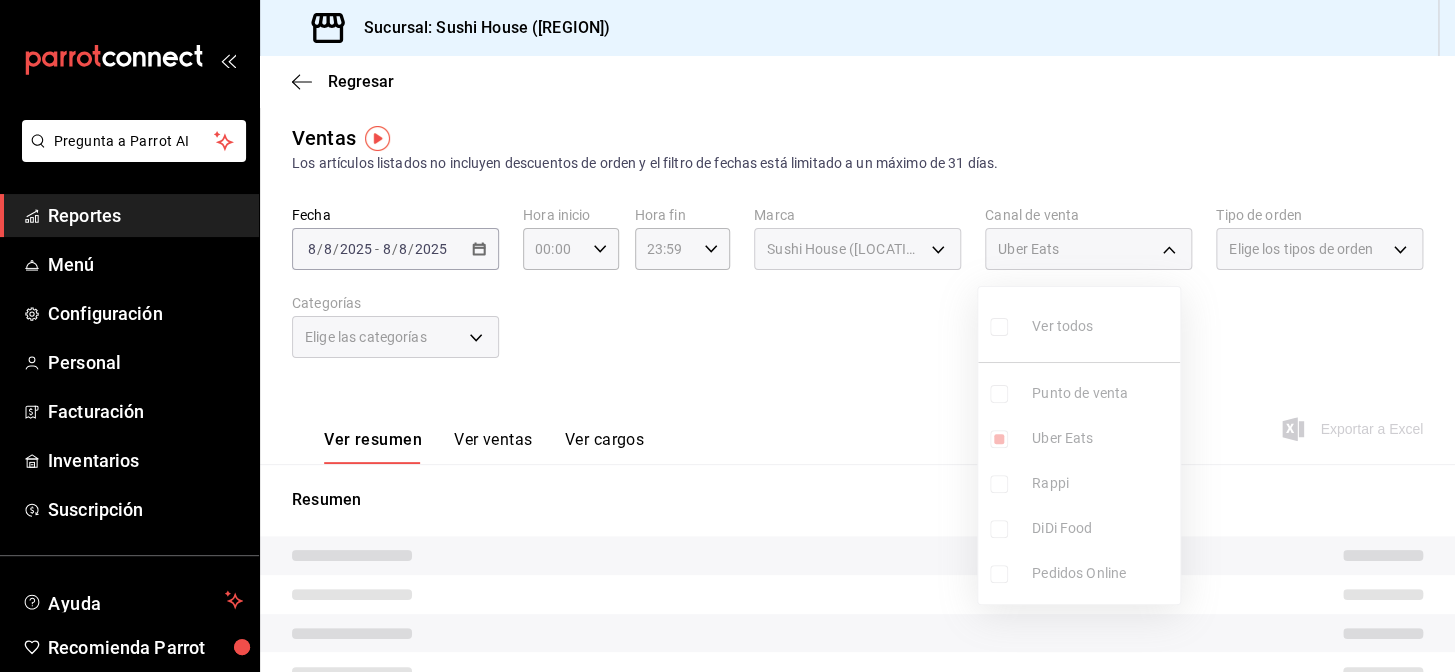 click at bounding box center [727, 336] 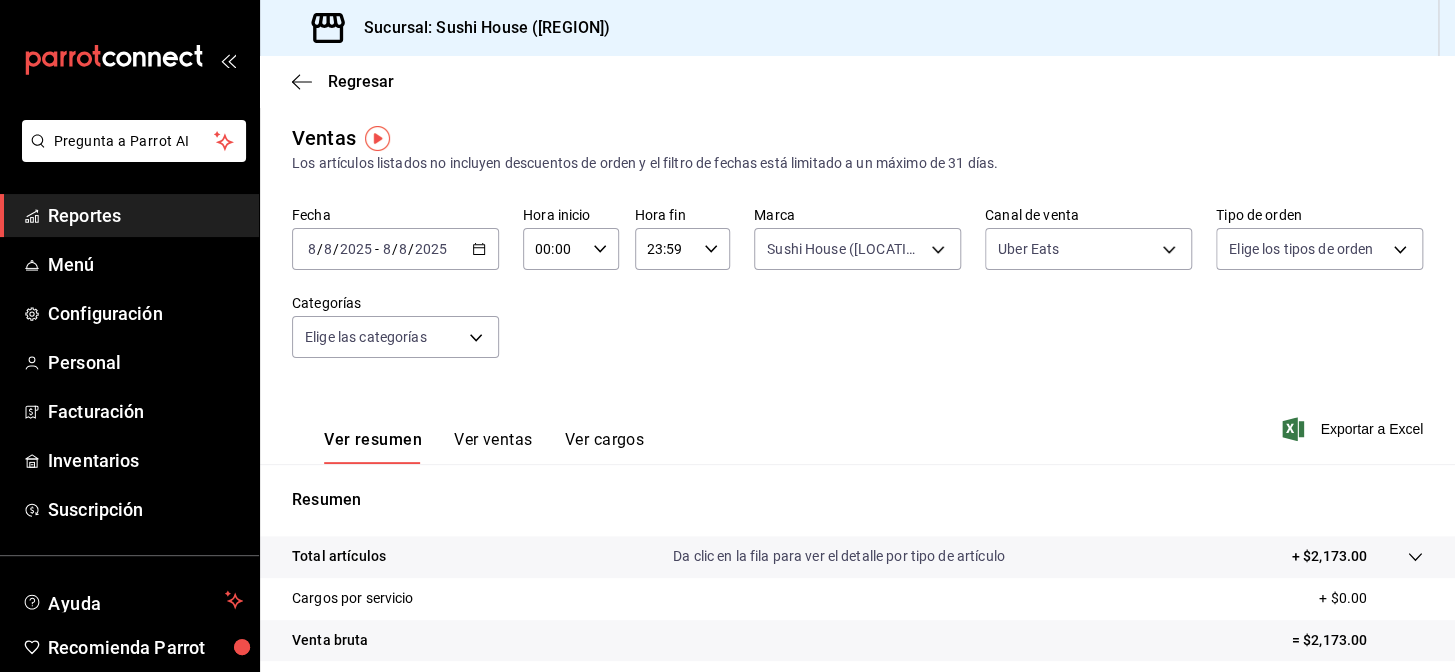 click on "Pregunta a Parrot AI Reportes   Menú   Configuración   Personal   Facturación   Inventarios   Suscripción   Ayuda Recomienda Parrot   [LOCATION] Encargado   Sugerir nueva función   Sucursal: Sushi House ([LOCATION]) Regresar Ventas Los artículos listados no incluyen descuentos de orden y el filtro de fechas está limitado a un máximo de 31 días. Fecha [DATE] [DATE] - [DATE] [DATE] Hora inicio [TIME] Hora inicio Hora fin [TIME] Hora fin Marca Sushi House ([LOCATION]).., Sushi House ([LOCATION]) [UUID],[UUID], [UUID] Canal de venta Uber Eats UBER_EATS Tipo de orden Elige los tipos de orden Categorías Elige las categorías Ver resumen Ver ventas Ver cargos Exportar a Excel Resumen Total artículos Da clic en la fila para ver el detalle por tipo de artículo + [PRICE] Cargos por servicio + [PRICE] Venta bruta = [PRICE] Descuentos totales - [PRICE] Certificados de regalo - [PRICE] Venta total = [PRICE] Impuestos - [PRICE] Venta neta = [PRICE]" at bounding box center (727, 336) 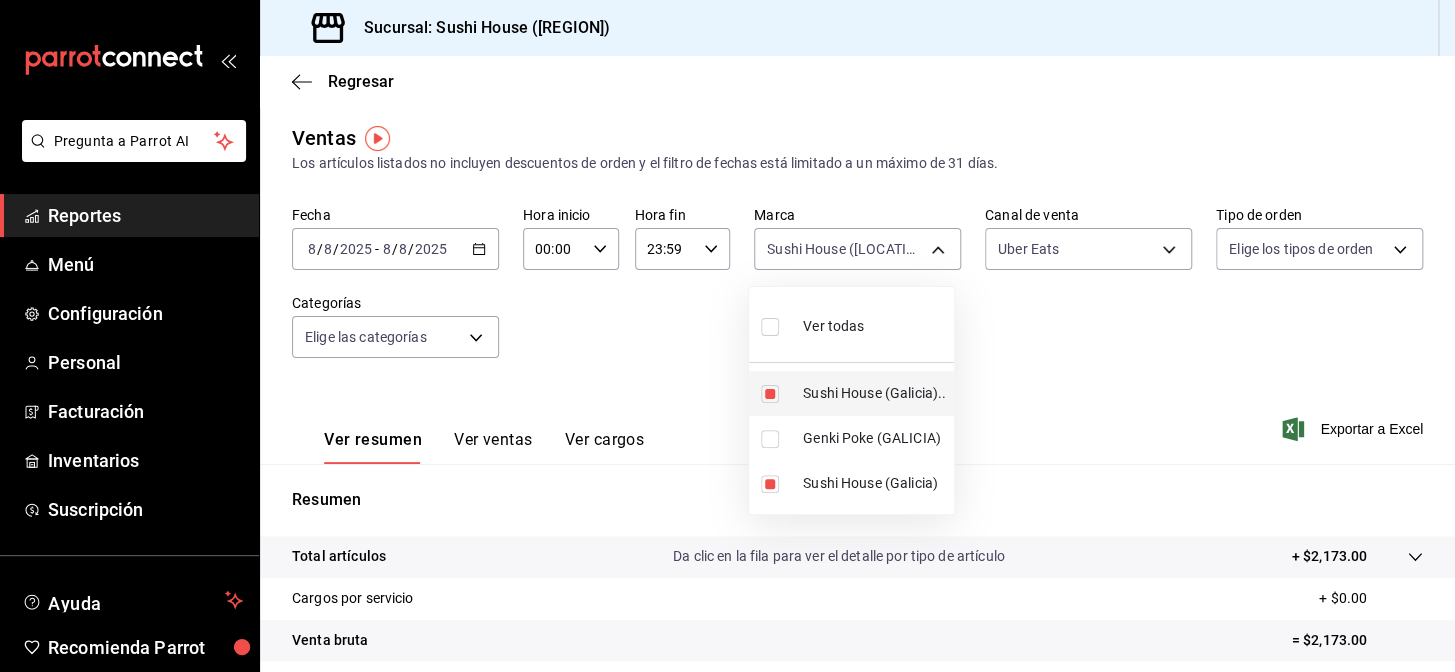 click on "Sushi House (Galicia).." at bounding box center [874, 393] 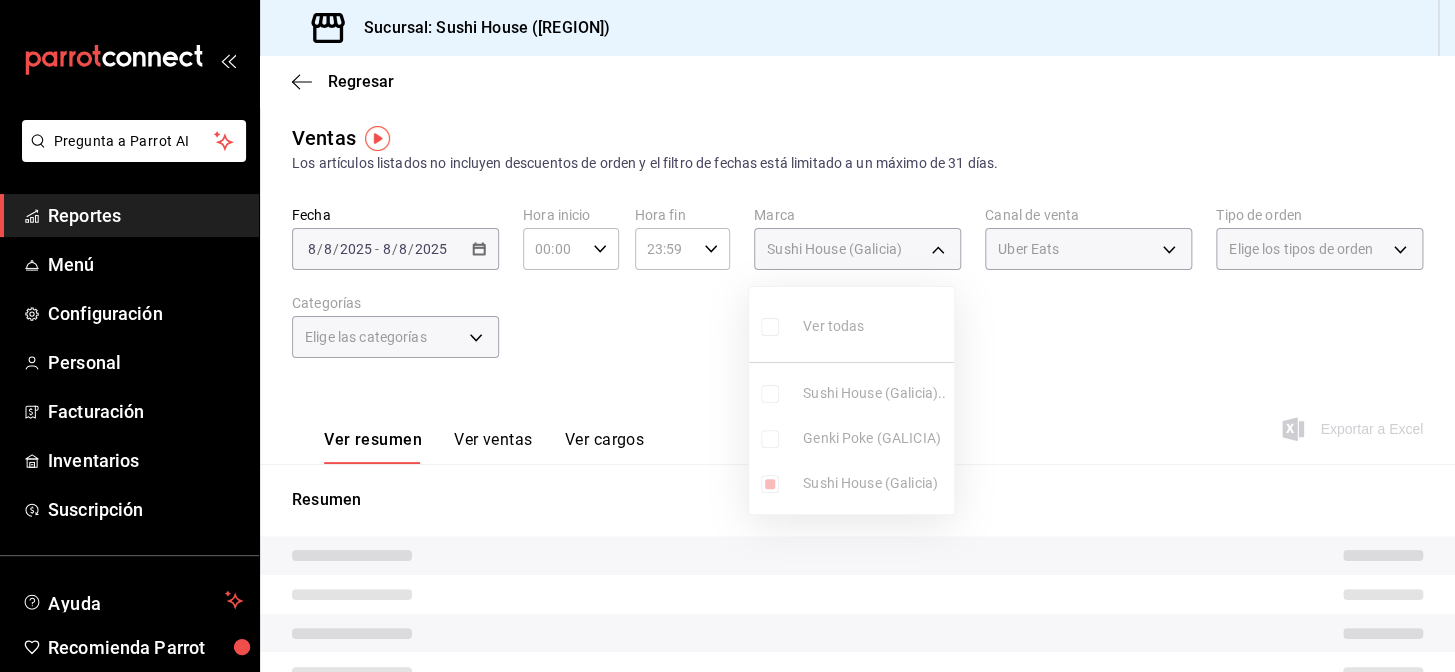 click on "Sushi House (Galicia)" at bounding box center [874, 483] 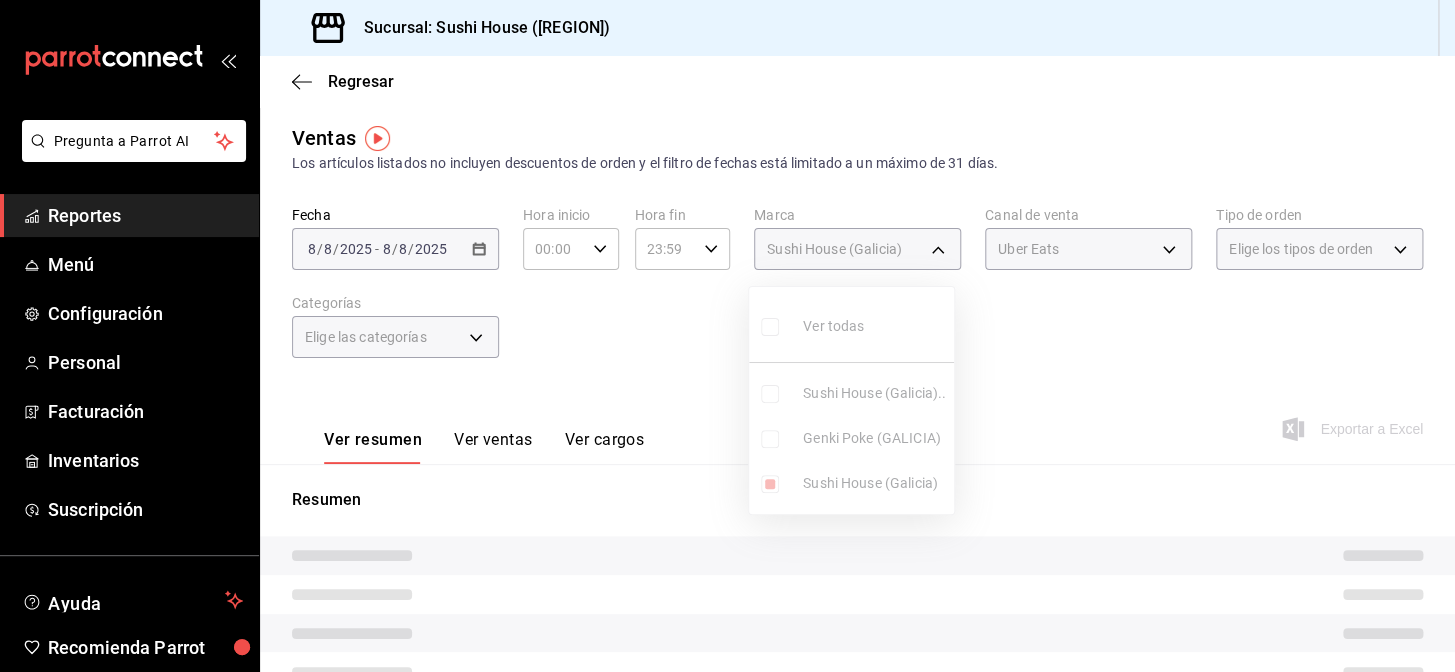 type 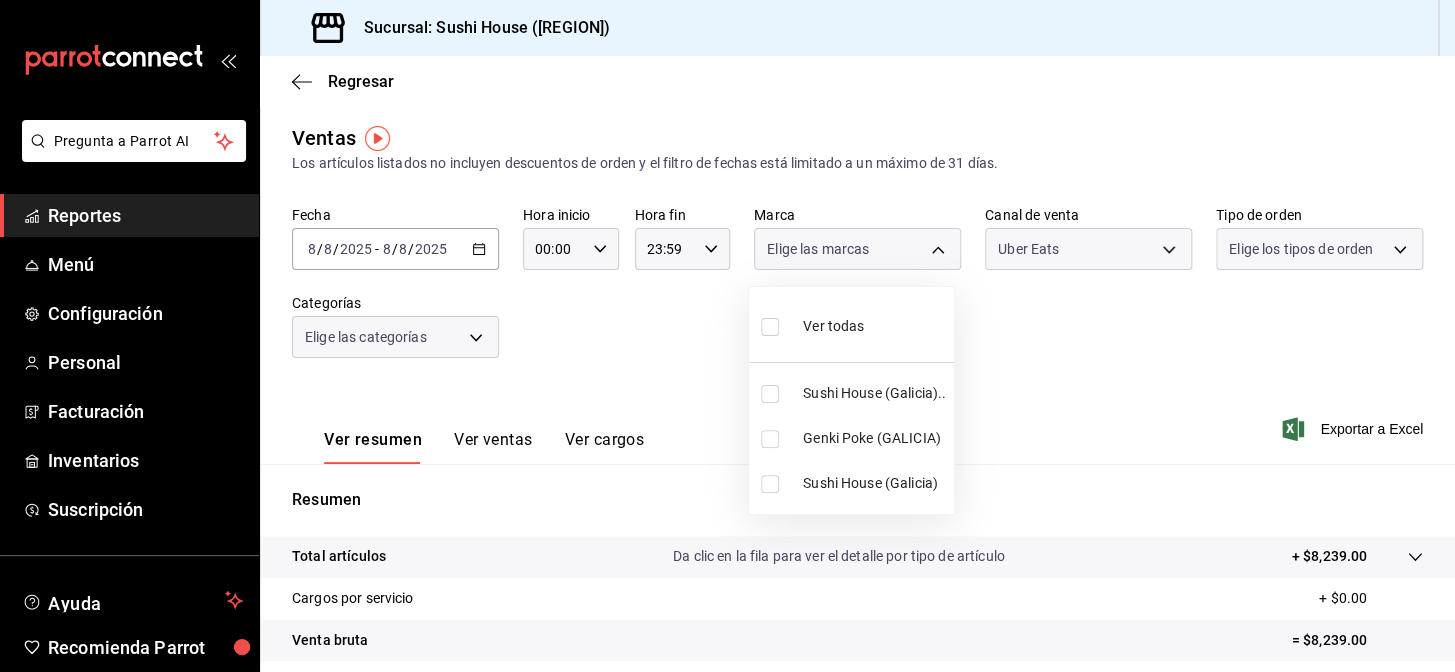 click on "Ver todas Sushi House ([LOCATION]).. Genki Poke ([LOCATION]) Sushi House ([LOCATION])" at bounding box center [851, 400] 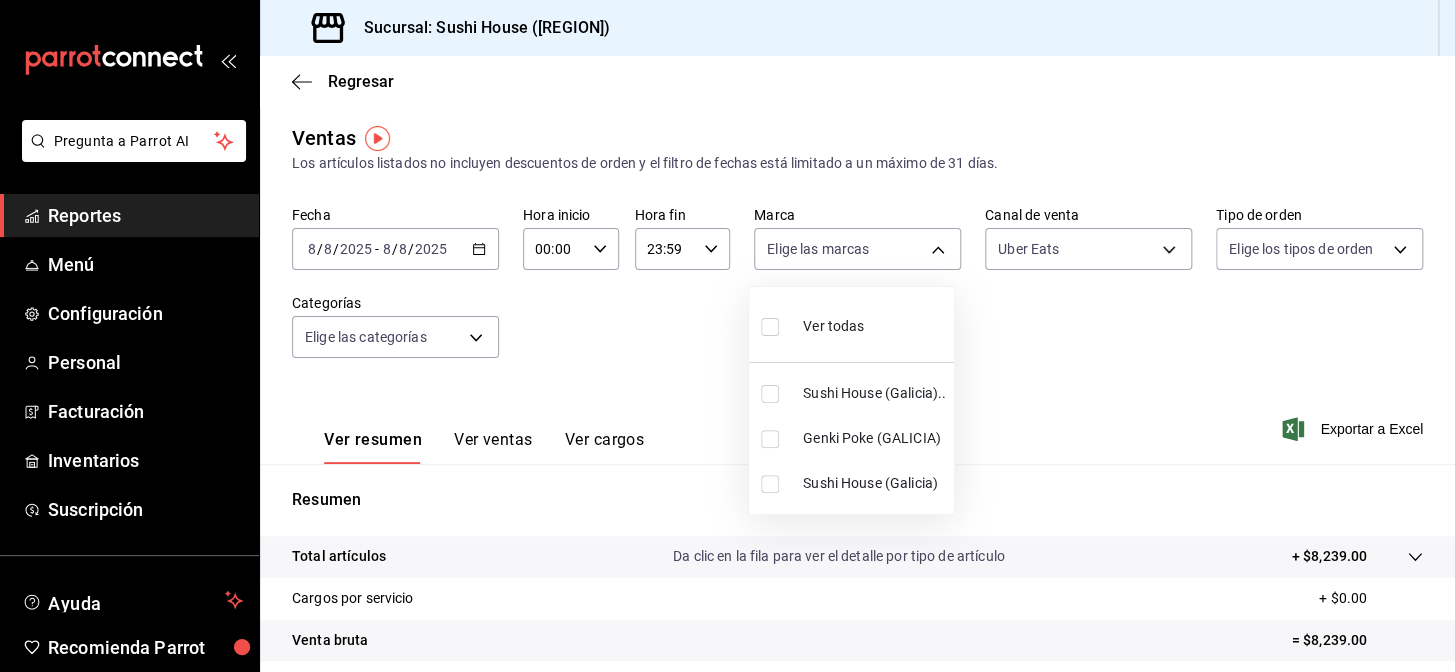 click on "Genki Poke (GALICIA)" at bounding box center [874, 438] 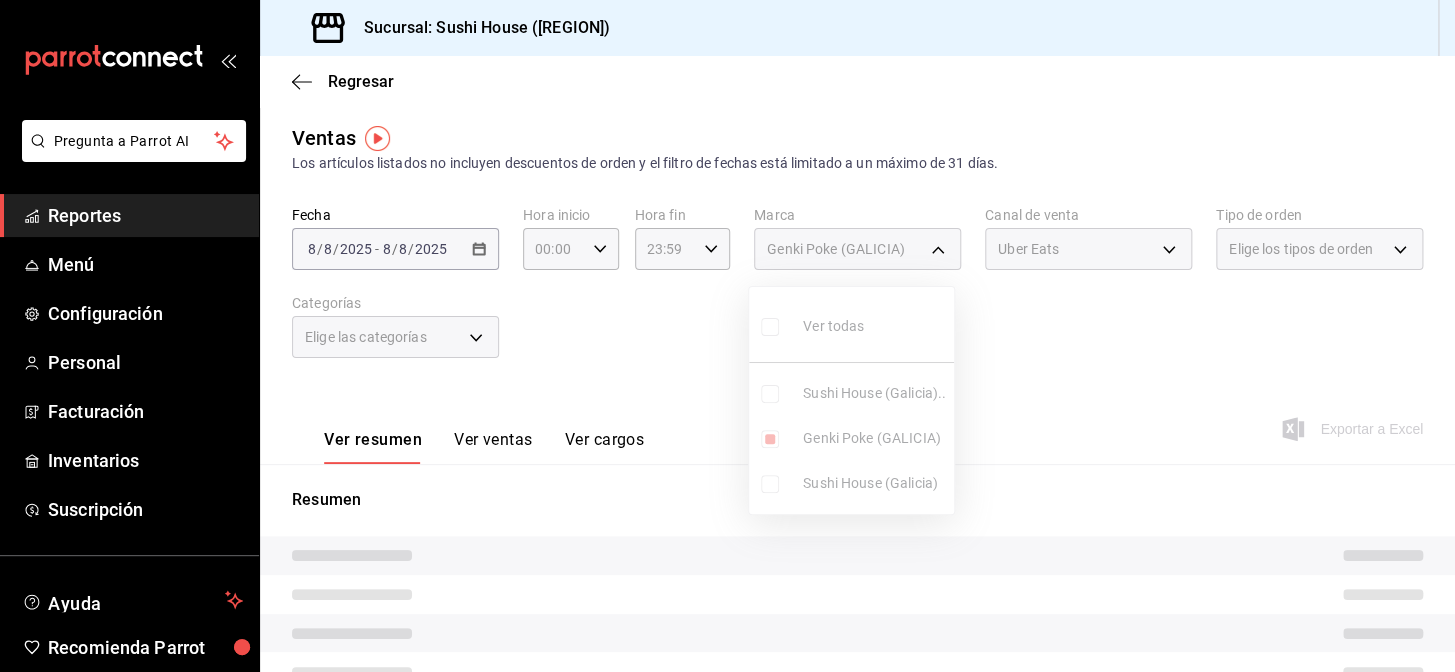 click at bounding box center (727, 336) 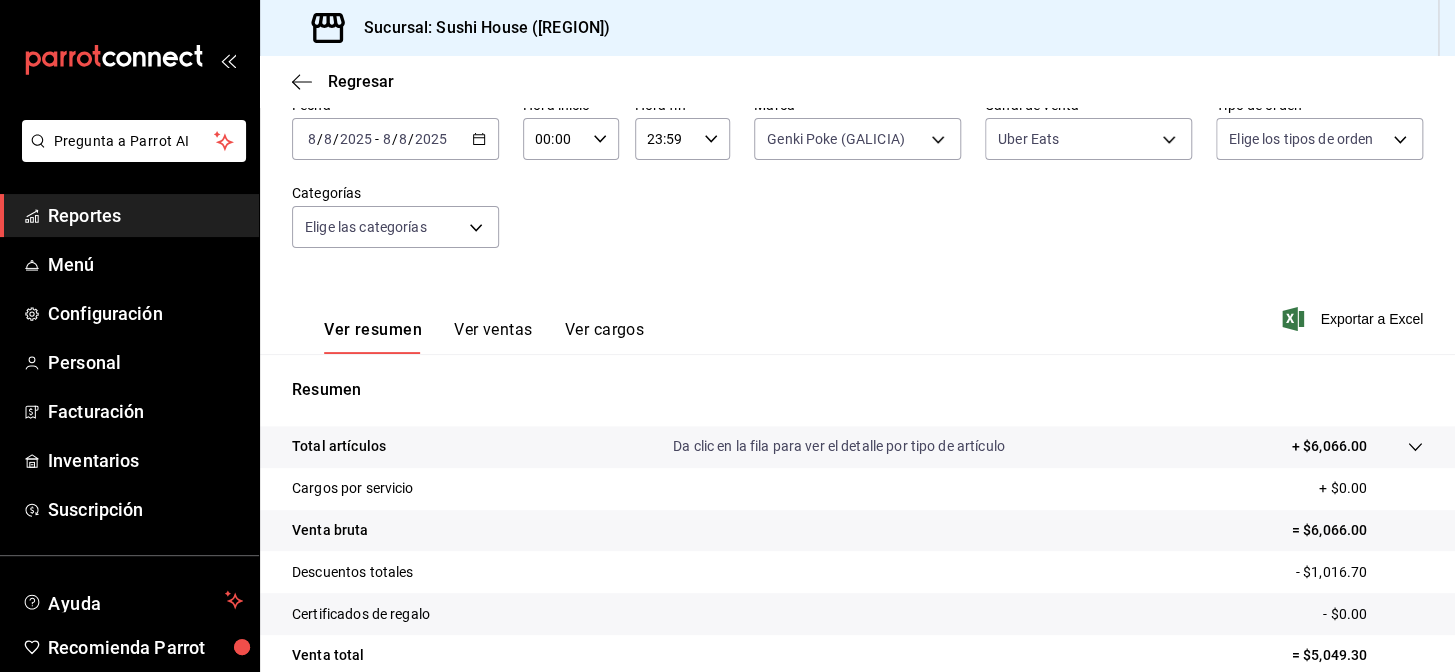scroll, scrollTop: 13, scrollLeft: 0, axis: vertical 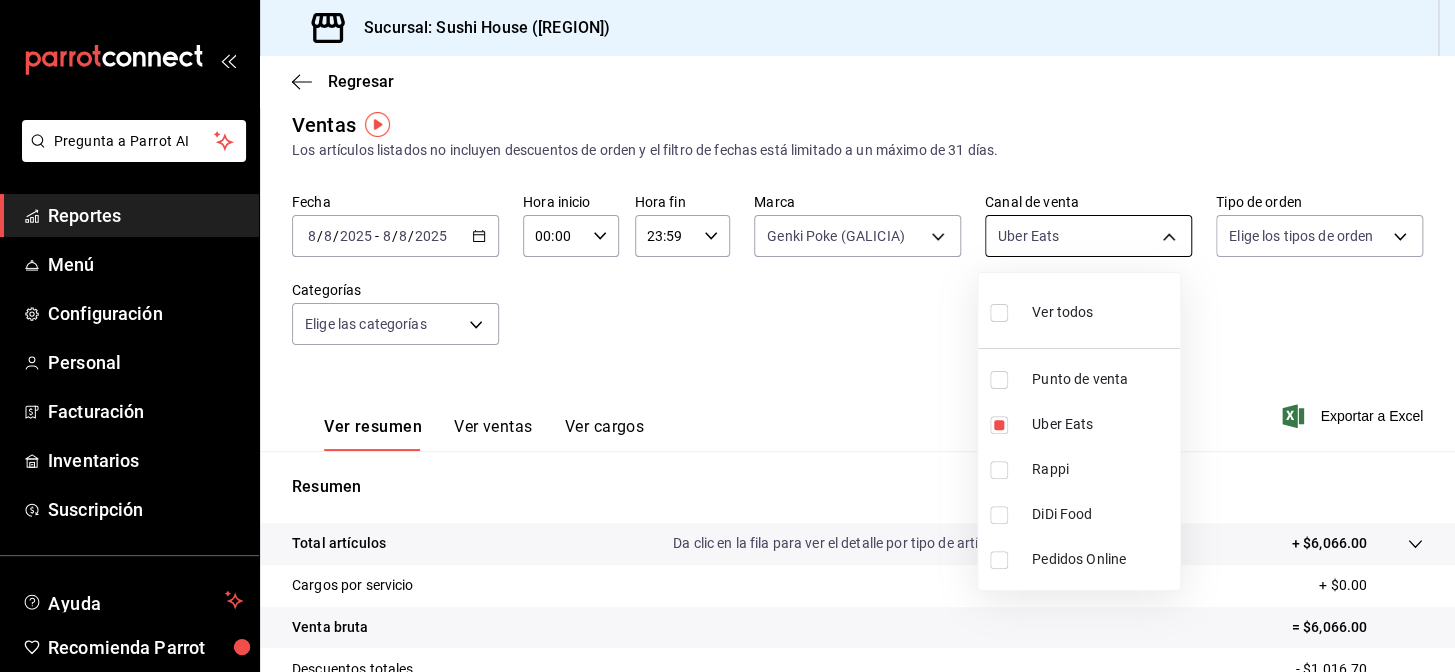 click on "Pregunta a Parrot AI Reportes   Menú   Configuración   Personal   Facturación   Inventarios   Suscripción   Ayuda Recomienda Parrot   [LOCATION] Encargado   Sugerir nueva función   Sucursal: Sushi House ([LOCATION]) Regresar Ventas Los artículos listados no incluyen descuentos de orden y el filtro de fechas está limitado a un máximo de 31 días. Fecha [DATE] [DATE] - [DATE] [DATE] Hora inicio [TIME] Hora inicio Hora fin [TIME] Hora fin Marca Genki Poke ([LOCATION]) [UUID] Canal de venta Uber Eats UBER_EATS Tipo de orden Elige los tipos de orden Categorías Elige las categorías Ver resumen Ver ventas Ver cargos Exportar a Excel Resumen Total artículos Da clic en la fila para ver el detalle por tipo de artículo + [PRICE] Cargos por servicio + [PRICE] Venta bruta = [PRICE] Descuentos totales - [PRICE] Certificados de regalo - [PRICE] Venta total = [PRICE] Impuestos - [PRICE] Venta neta = [PRICE] Pregunta a Parrot AI Reportes   Menú   Configuración" at bounding box center (727, 336) 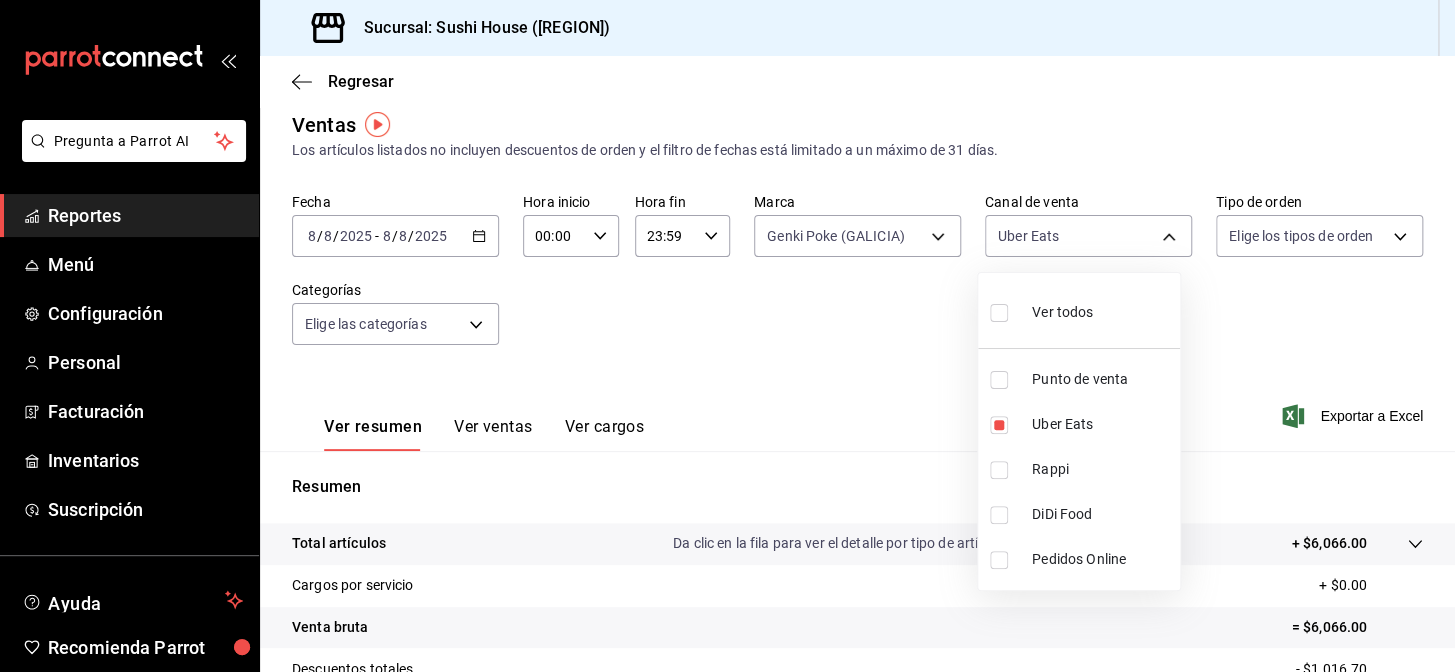 click on "DiDi Food" at bounding box center (1079, 514) 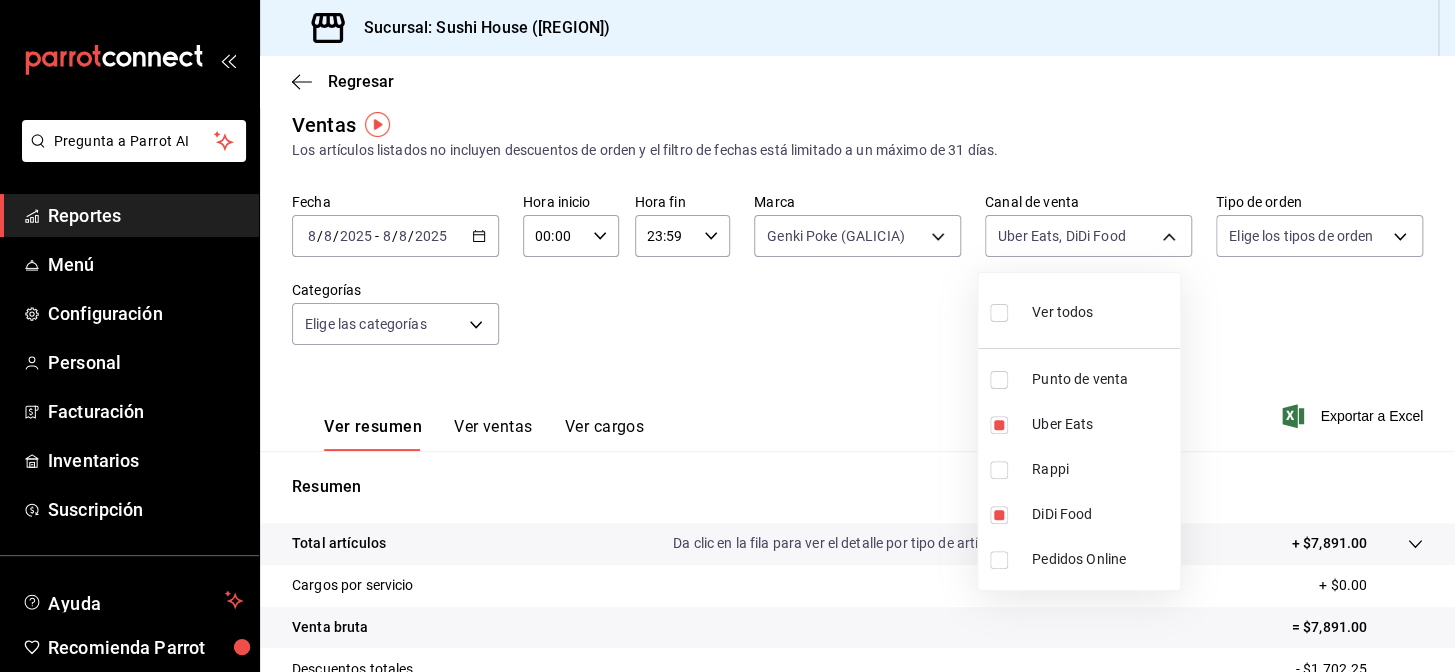 click on "Uber Eats" at bounding box center [1102, 424] 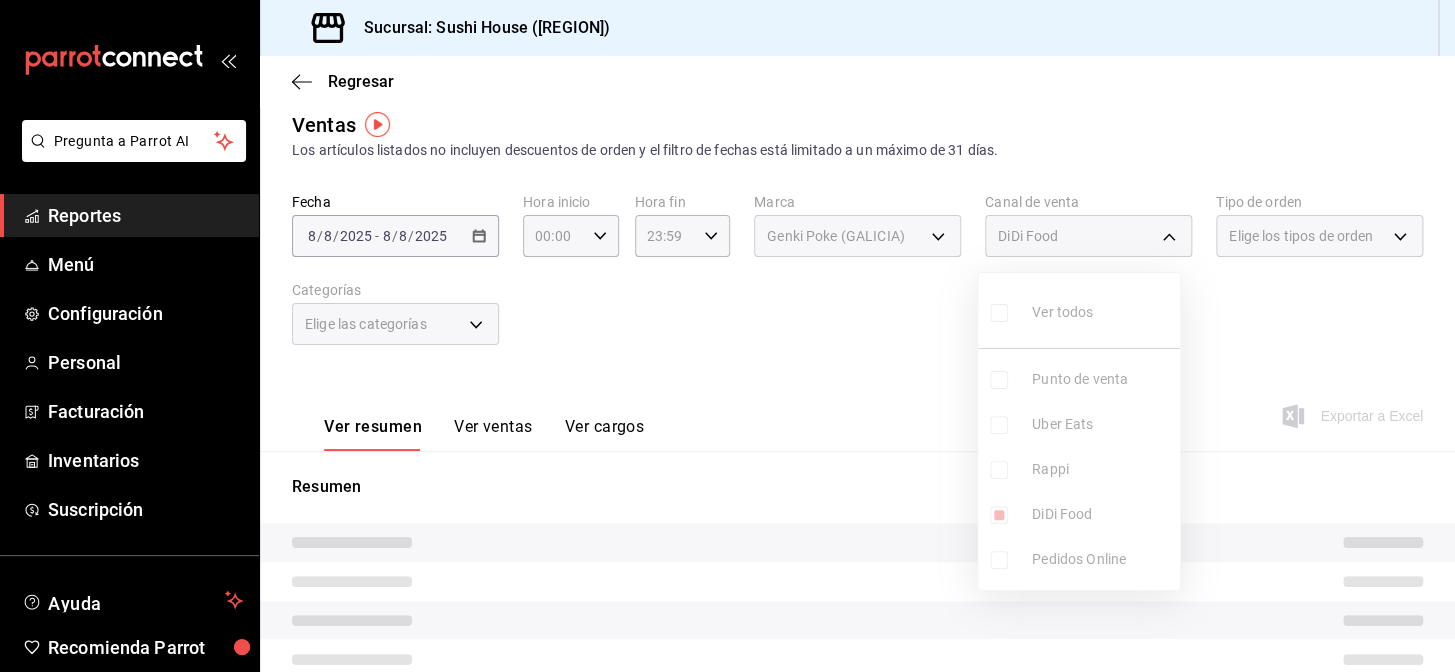 click on "Ver todos Punto de venta Uber Eats Rappi DiDi Food Pedidos Online" at bounding box center (1079, 431) 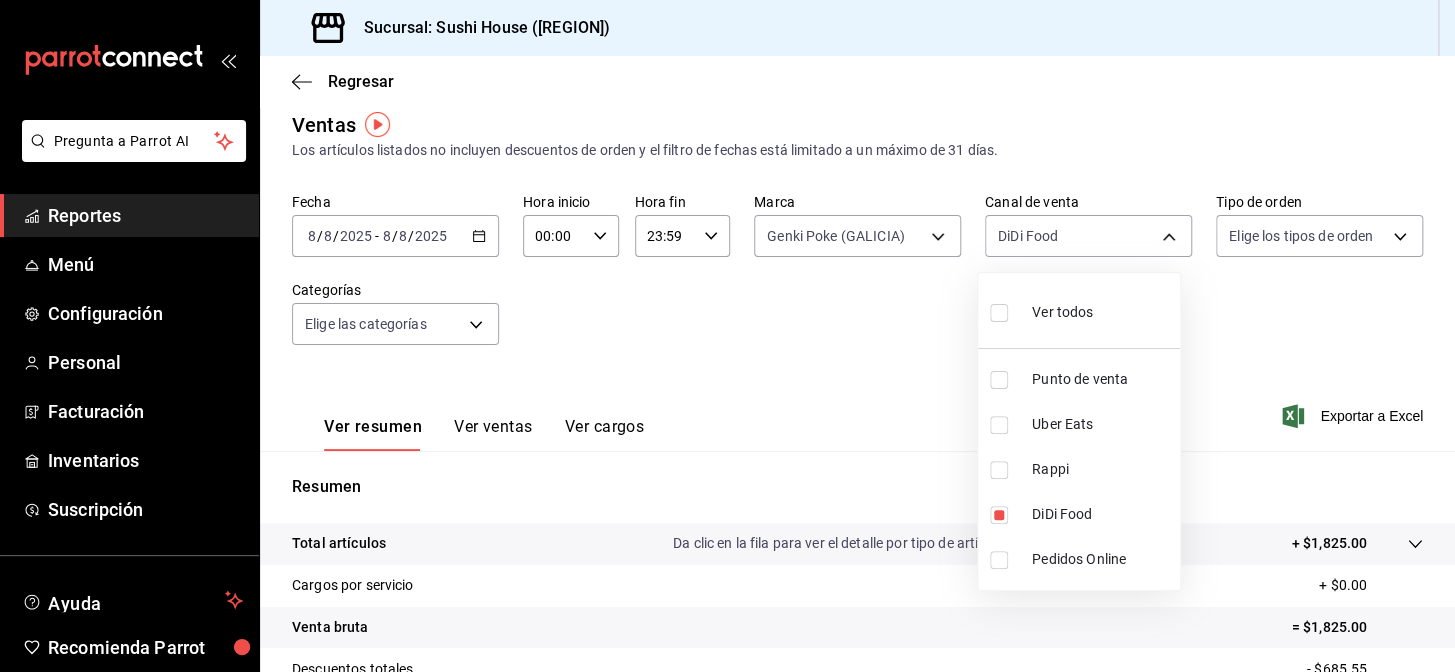click at bounding box center [727, 336] 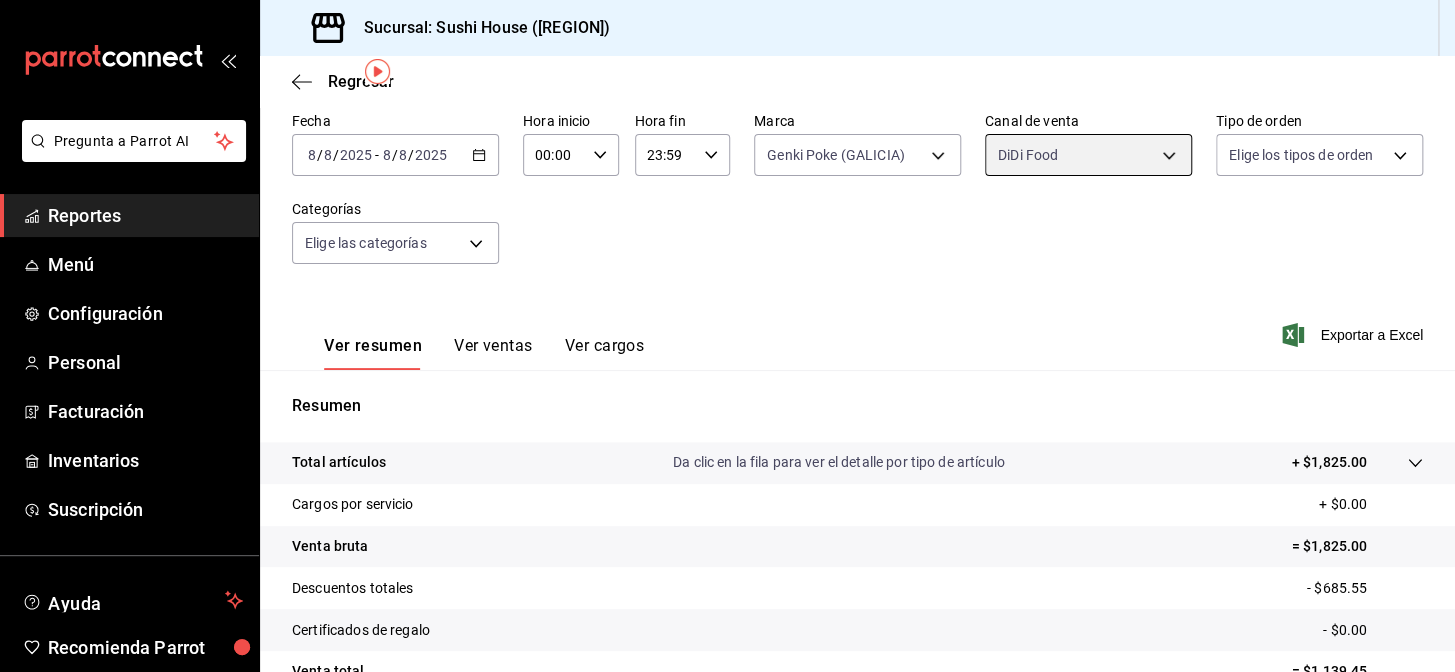 scroll, scrollTop: 0, scrollLeft: 0, axis: both 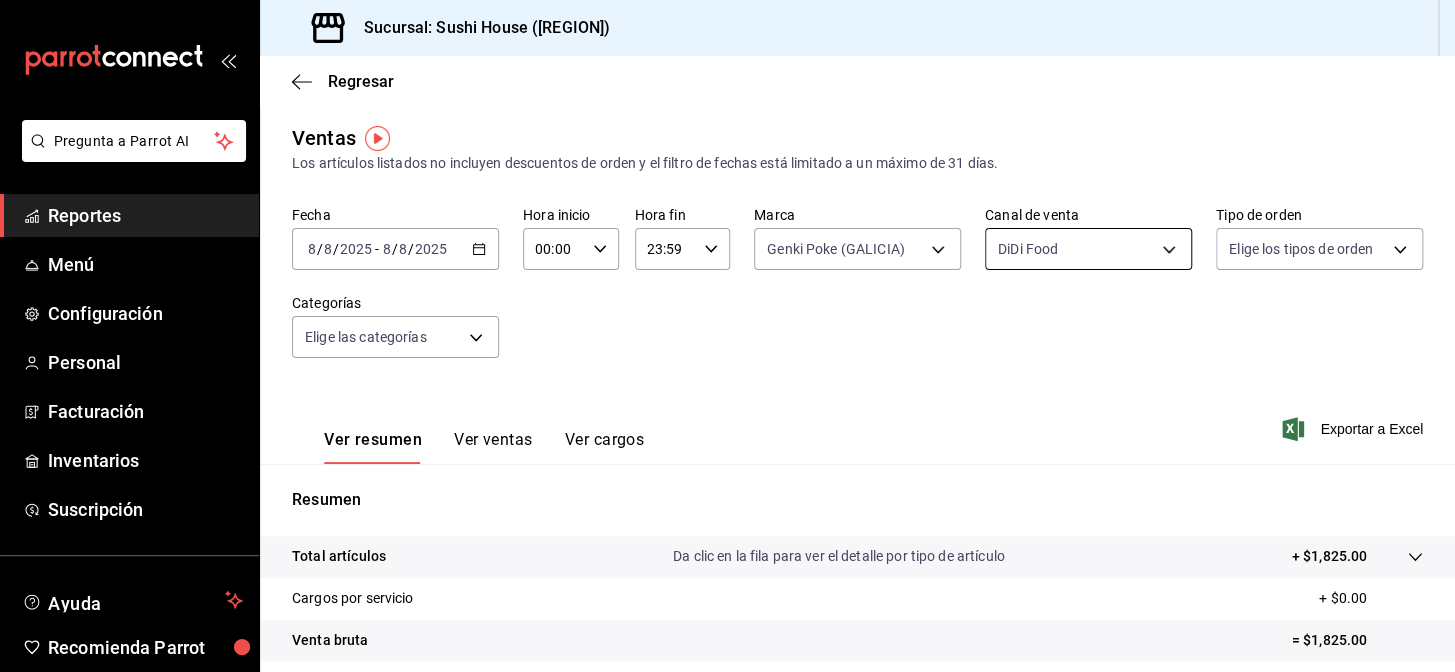 click on "Pregunta a Parrot AI Reportes   Menú   Configuración   Personal   Facturación   Inventarios   Suscripción   Ayuda Recomienda Parrot   [LOCATION] Encargado   Sugerir nueva función   Sucursal: Sushi House ([LOCATION]) Regresar Ventas Los artículos listados no incluyen descuentos de orden y el filtro de fechas está limitado a un máximo de 31 días. Fecha [DATE] [DATE] - [DATE] [DATE] Hora inicio [TIME] Hora inicio Hora fin [TIME] Hora fin Marca Genki Poke ([LOCATION]) [UUID] Canal de venta DiDi Food DIDI_FOOD Tipo de orden Elige los tipos de orden Categorías Elige las categorías Ver resumen Ver ventas Ver cargos Exportar a Excel Resumen Total artículos Da clic en la fila para ver el detalle por tipo de artículo + [PRICE] Cargos por servicio + [PRICE] Venta bruta = [PRICE] Descuentos totales - [PRICE] Certificados de regalo - [PRICE] Venta total = [PRICE] Impuestos - [PRICE] Venta neta = [PRICE] Pregunta a Parrot AI Reportes   Menú   Configuración   Personal" at bounding box center [727, 336] 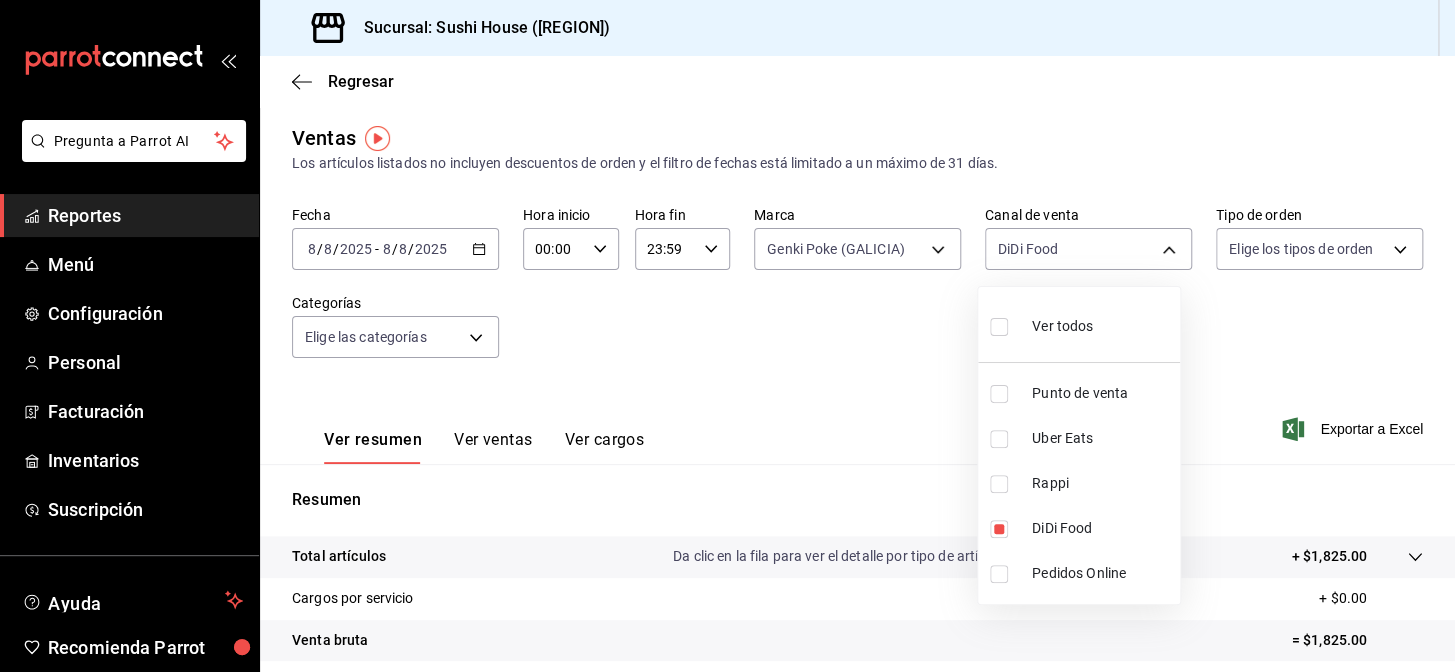 click on "Rappi" at bounding box center [1079, 483] 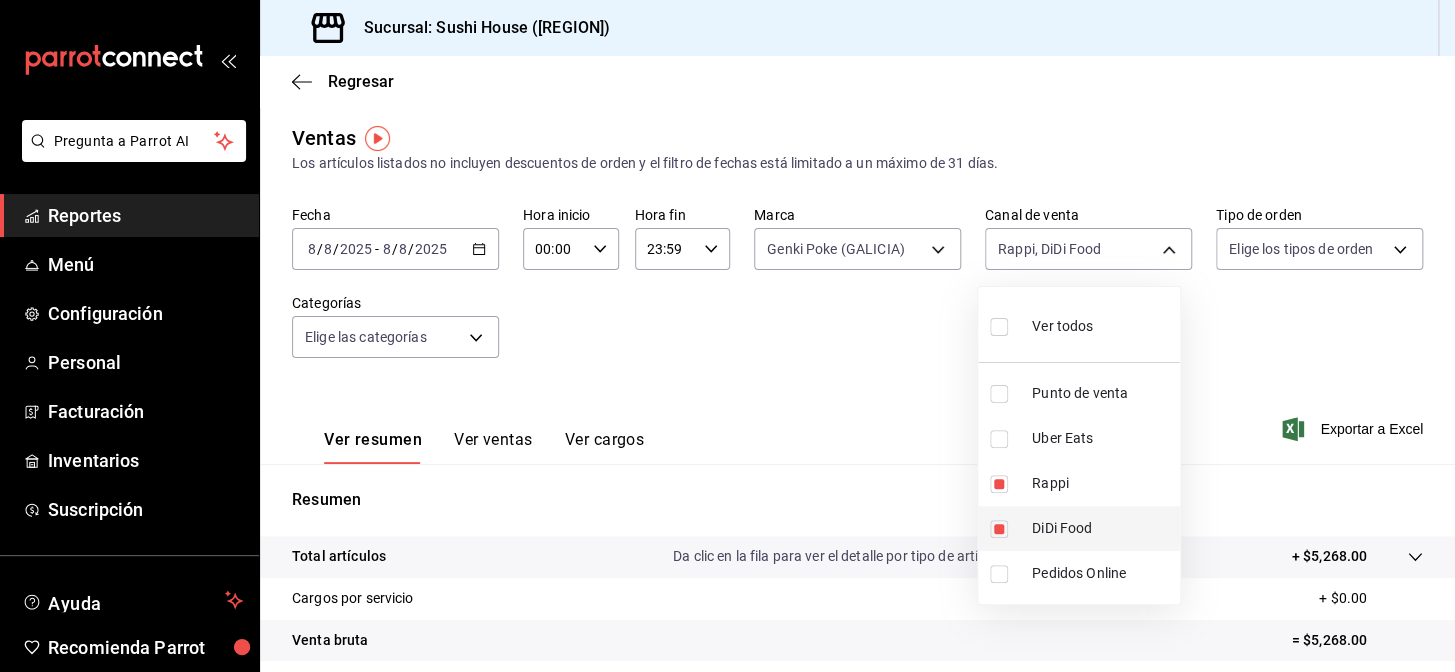 click on "DiDi Food" at bounding box center [1102, 528] 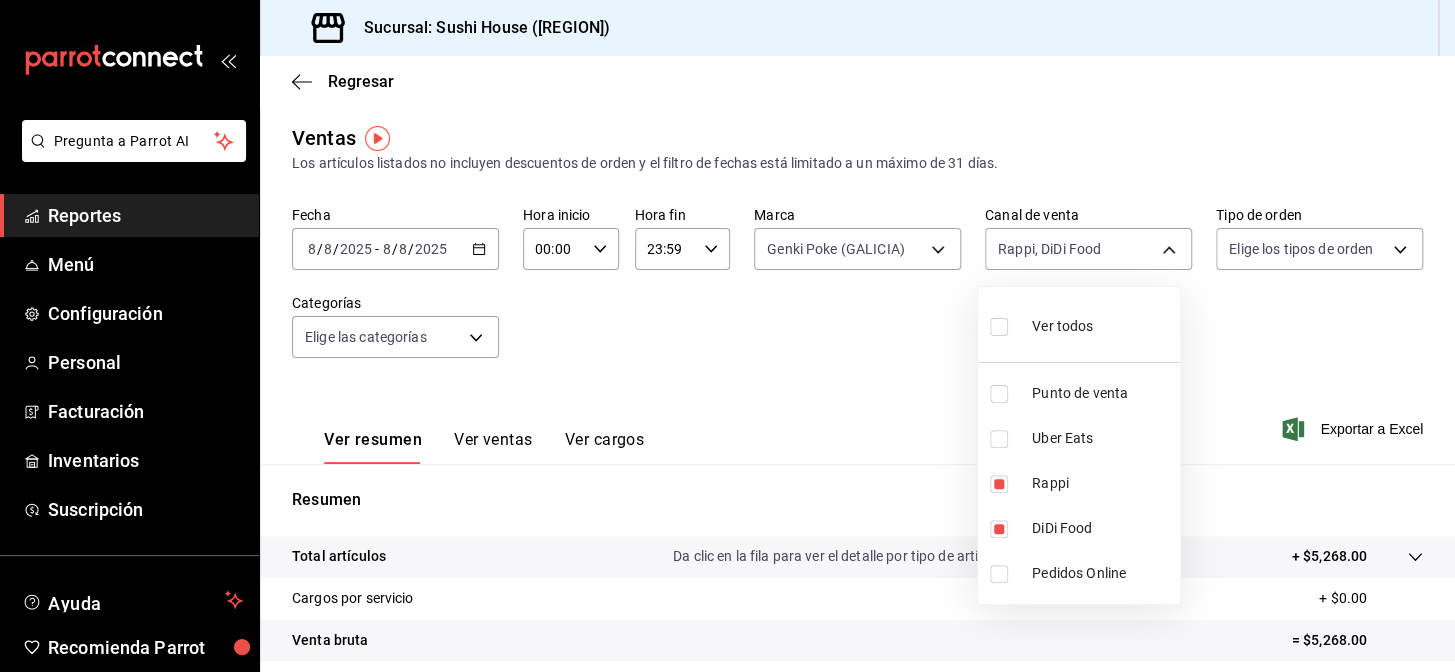 type on "RAPPI" 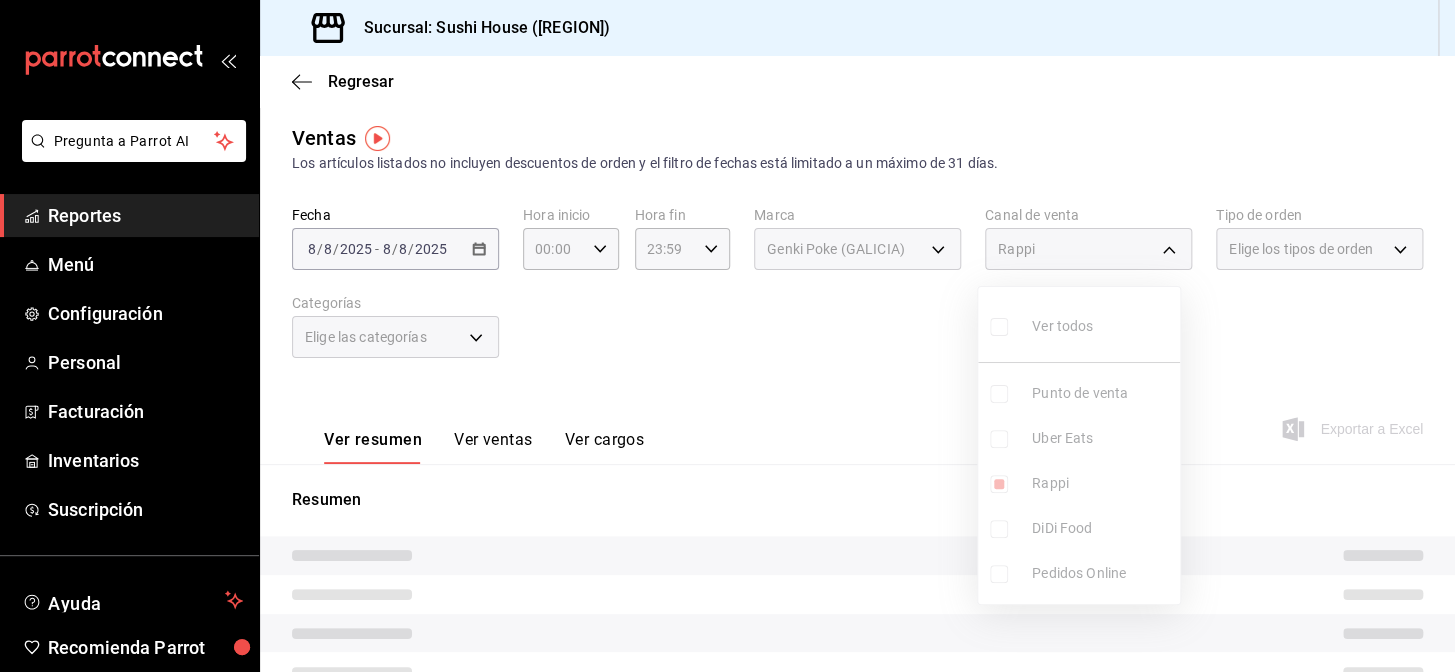 click at bounding box center [727, 336] 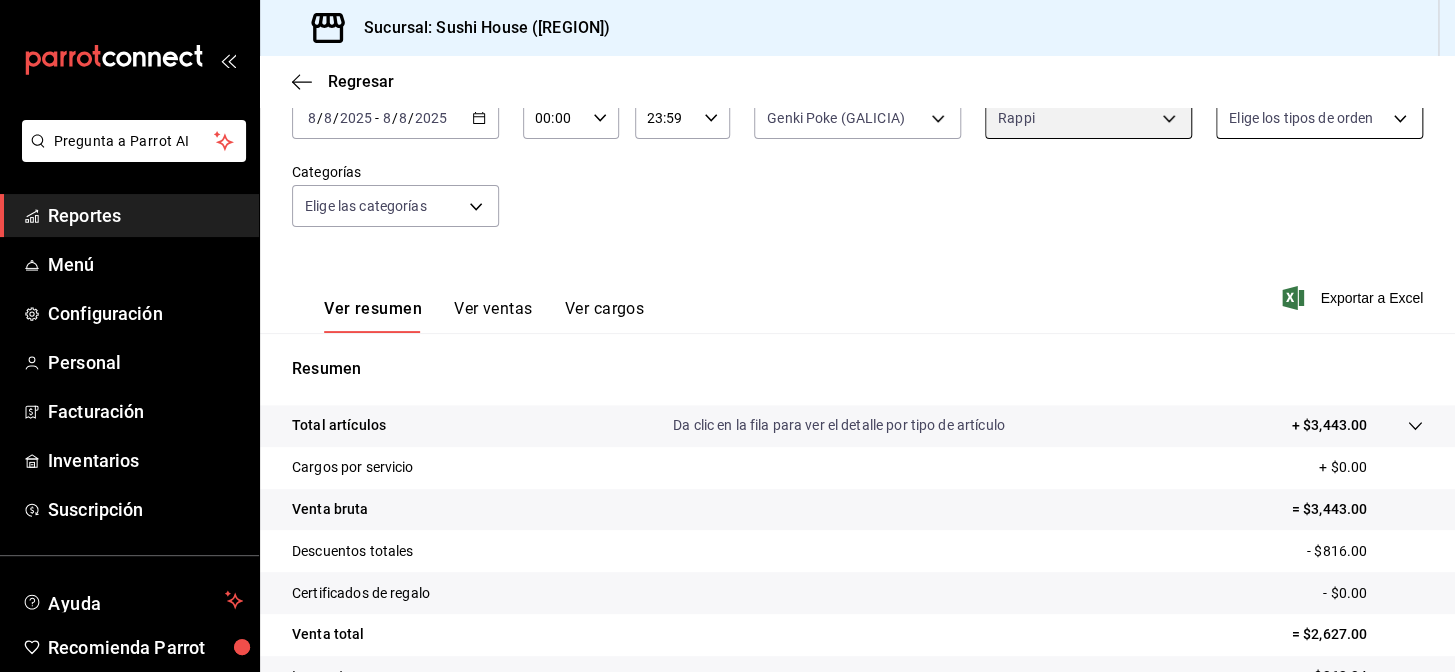 scroll, scrollTop: 13, scrollLeft: 0, axis: vertical 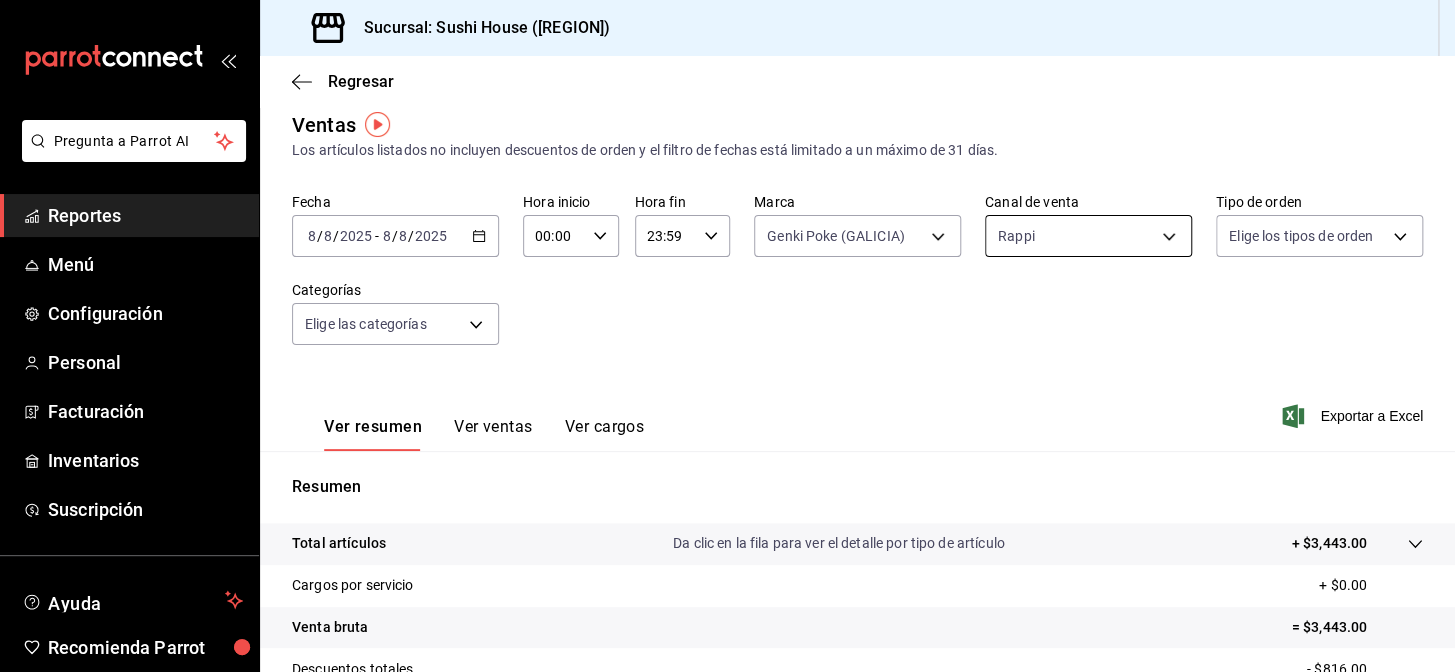 click on "Pregunta a Parrot AI Reportes   Menú   Configuración   Personal   Facturación   Inventarios   Suscripción   Ayuda Recomienda Parrot   [REGION] Encargado   Sugerir nueva función   Sucursal: Sushi House ([REGION]) Regresar Ventas Los artículos listados no incluyen descuentos de orden y el filtro de fechas está limitado a un máximo de 31 días. Fecha [DATE] [DAY] / [DAY] / [YEAR] - [DATE] [DAY] / [DAY] / [YEAR] Hora inicio 00:00 Hora inicio Hora fin 23:59 Hora fin Marca Genki Poke ([REGION]) [UUID] Canal de venta Rappi RAPPI Tipo de orden Elige los tipos de orden Categorías Elige las categorías Ver resumen Ver ventas Ver cargos Exportar a Excel Resumen Total artículos Da clic en la fila para ver el detalle por tipo de artículo + $3,443.00 Cargos por servicio + $0.00 Venta bruta = $3,443.00 Descuentos totales - $816.00 Certificados de regalo - $0.00 Venta total = $2,627.00 Impuestos - $362.34 Venta neta = $2,264.66 Pregunta a Parrot AI Reportes   Menú   Configuración   Personal" at bounding box center [727, 336] 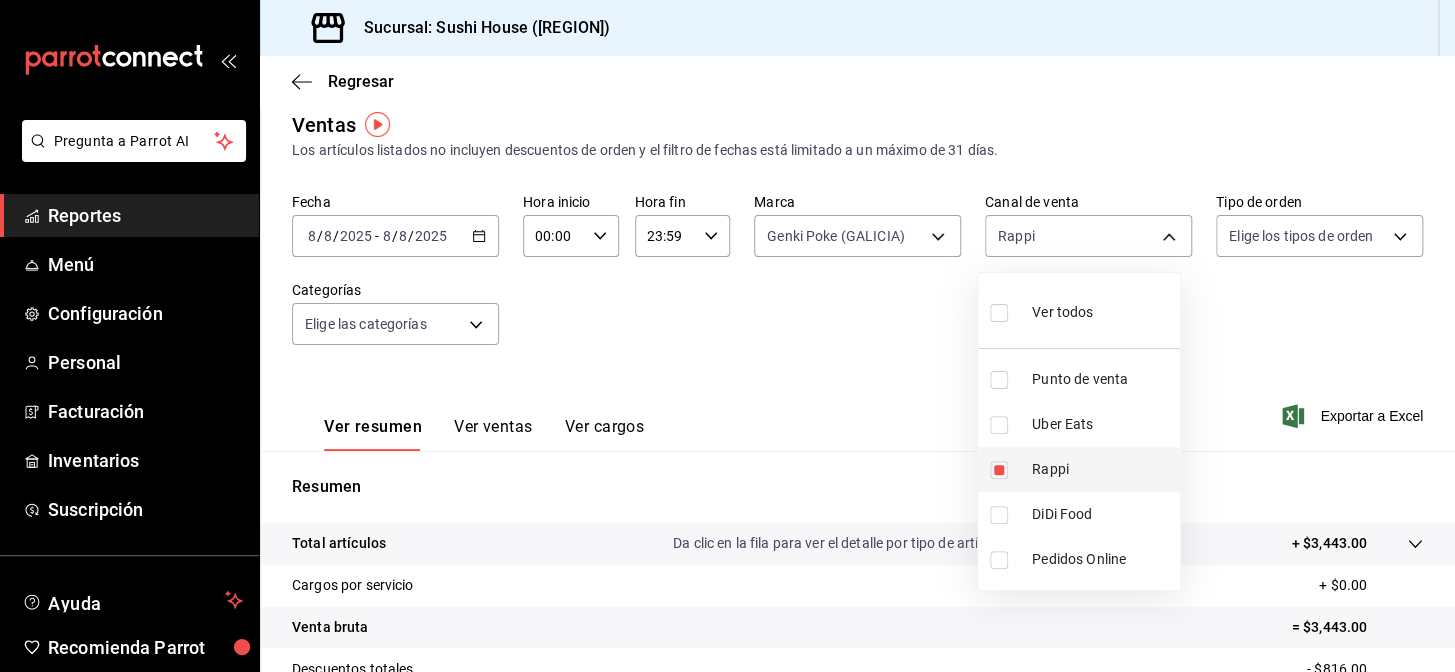 click on "Rappi" at bounding box center (1102, 469) 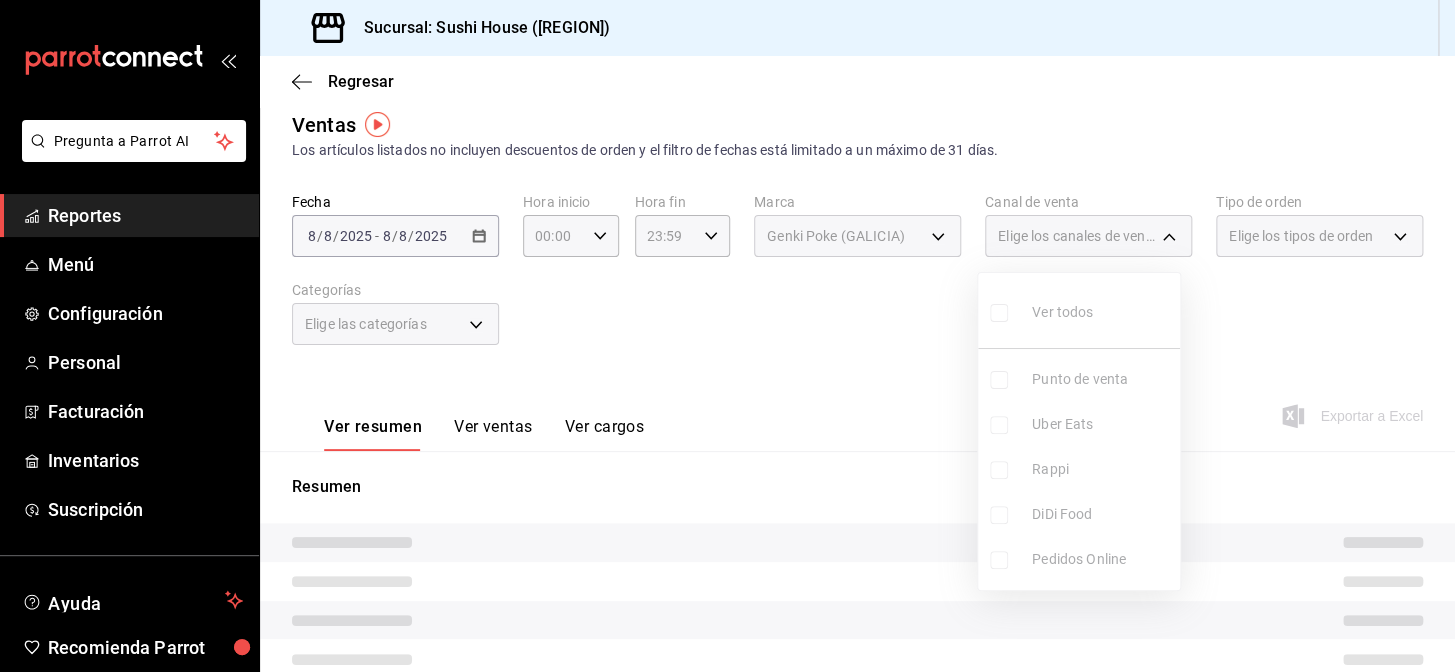 click at bounding box center [727, 336] 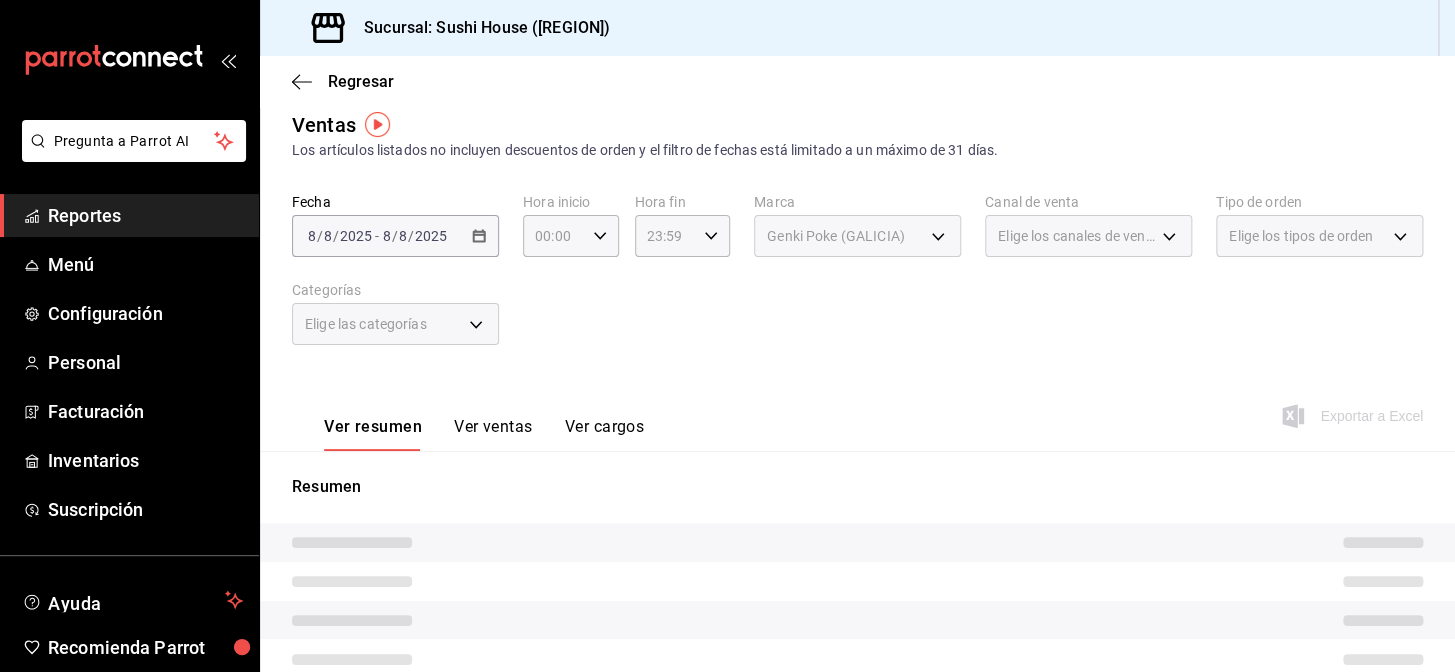 click on "Genki Poke (GALICIA)" at bounding box center [857, 236] 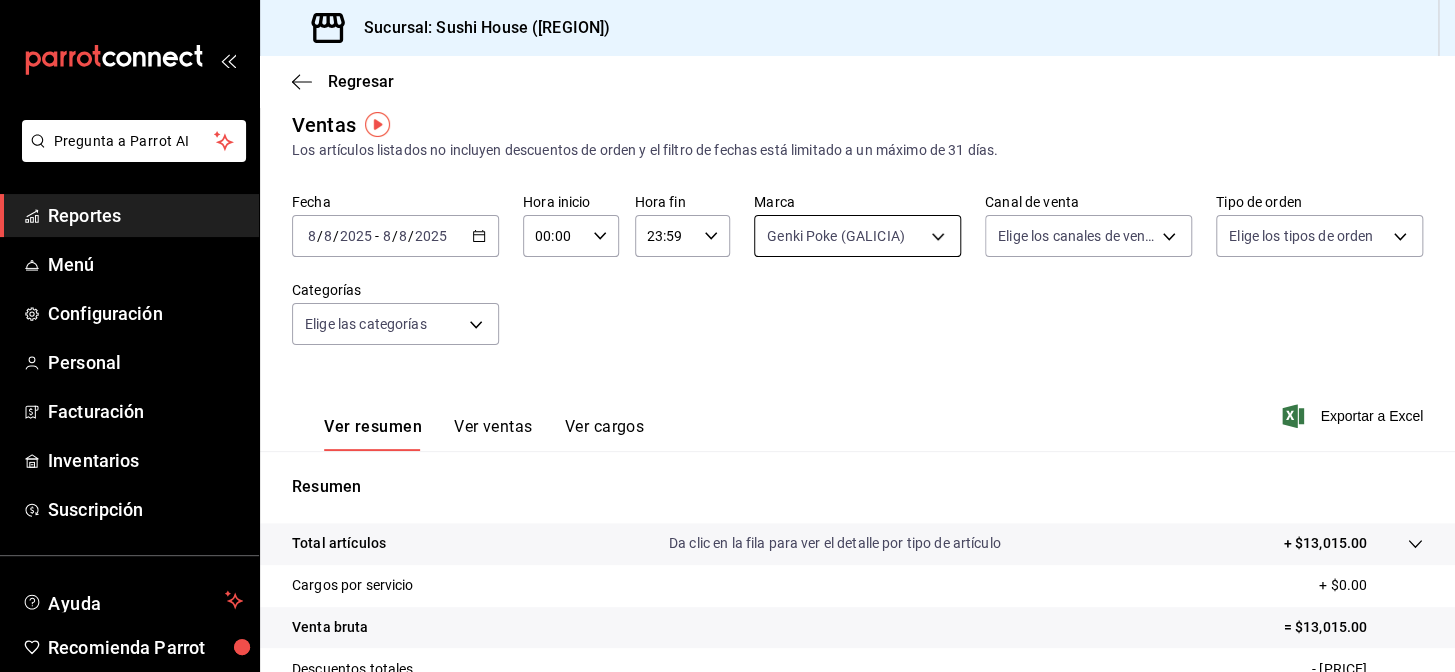 click on "Pregunta a Parrot AI Reportes   Menú     Personal   Configuración   Personal   Facturación   Inventarios   Suscripción   Ayuda Recomienda Parrot   [LOCATION] Encargado   Sugerir nueva función   Sucursal: Sushi House ([LOCATION]) Regresar Ventas Los artículos listados no incluyen descuentos de orden y el filtro de fechas está limitado a un máximo de 31 días. Fecha [DATE] [DATE] - [DATE] [DATE] Hora inicio [TIME] Hora inicio Hora fin [TIME] Hora fin Marca Genki Poke ([LOCATION]) [UUID] Canal de venta Elige los canales de venta Tipo de orden Elige los tipos de orden Categorías Elige las categorías Ver resumen Ver ventas Ver cargos Exportar a Excel Resumen Total artículos Da clic en la fila para ver el detalle por tipo de artículo + [PRICE] Cargos por servicio + [PRICE] Venta bruta = [PRICE] Descuentos totales - [PRICE] Certificados de regalo - [PRICE] Venta total = [PRICE] Impuestos - [PRICE] Venta neta = [PRICE] Pregunta a Parrot AI Reportes   Menú     Personal" at bounding box center (727, 336) 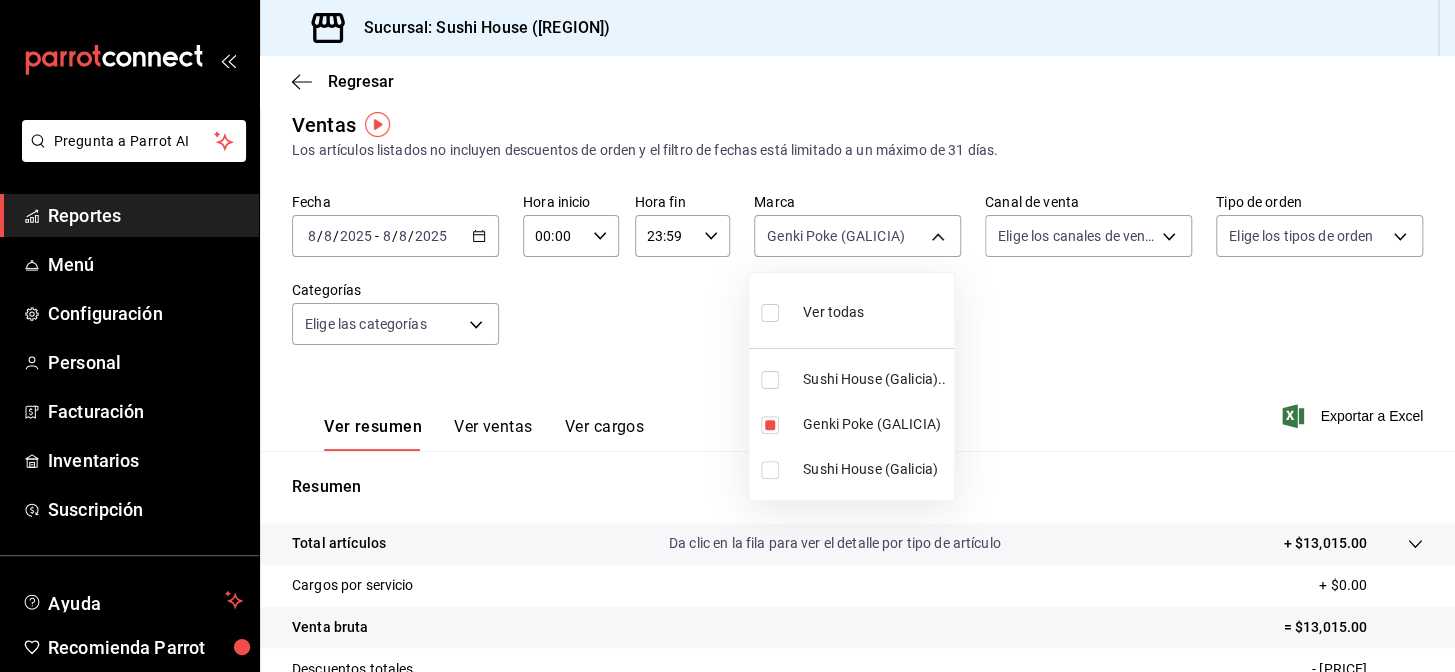 click on "Ver todas" at bounding box center (851, 310) 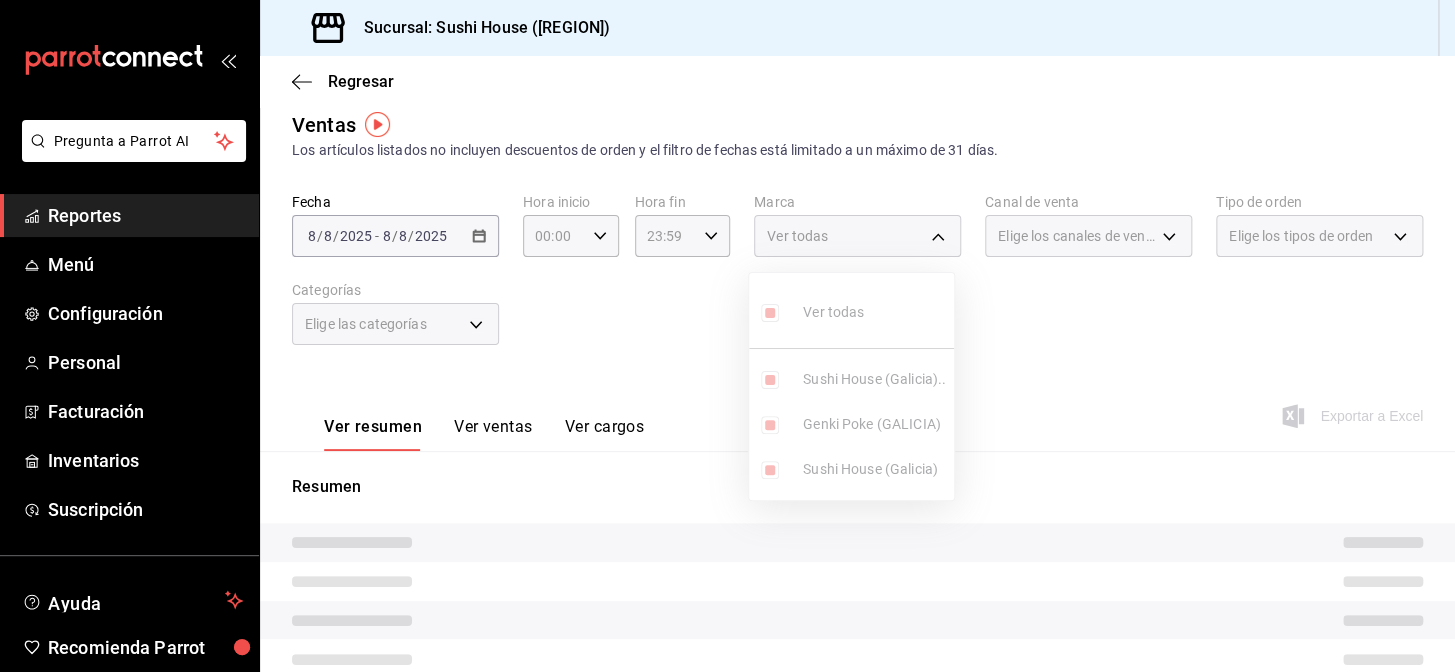 click at bounding box center (727, 336) 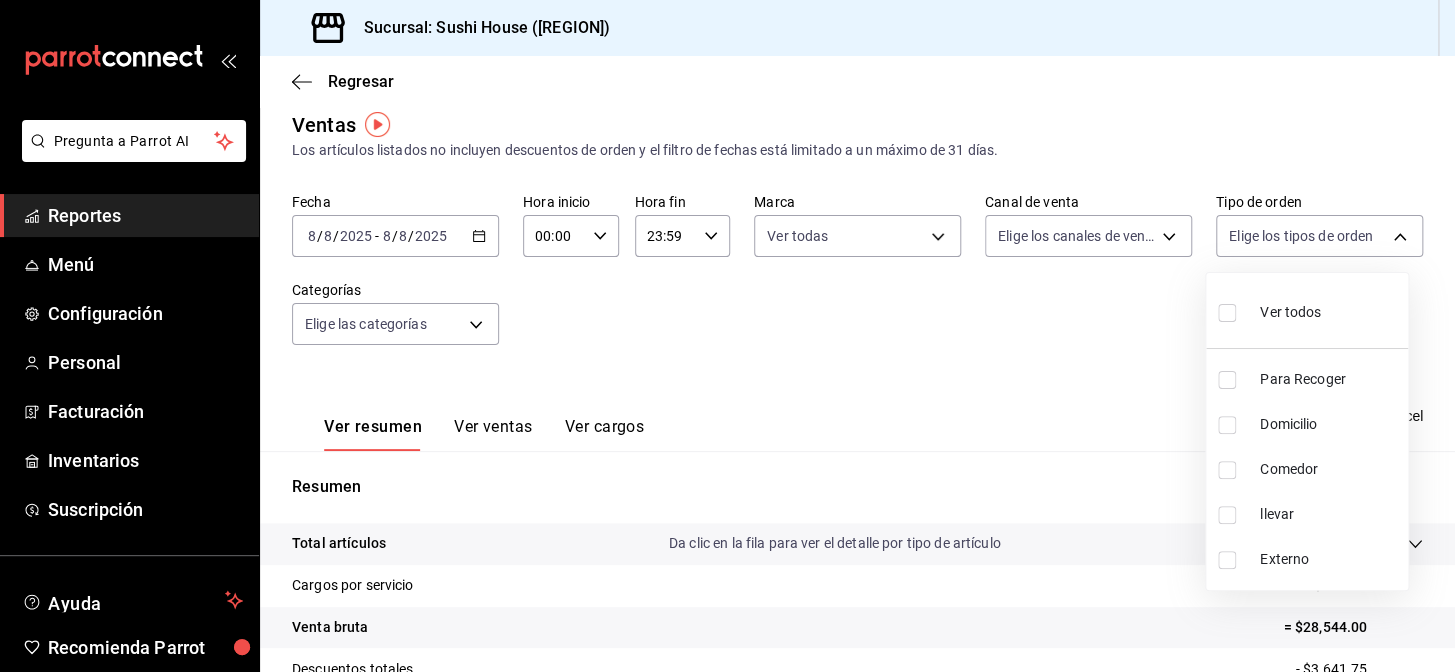 click on "Pregunta a Parrot AI Reportes   Menú   Configuración   Personal   Facturación   Inventarios   Suscripción   Ayuda Recomienda Parrot   [LOCATION] Encargado   Sugerir nueva función   Sucursal: Sushi House ([LOCATION]) Regresar Ventas Los artículos listados no incluyen descuentos de orden y el filtro de fechas está limitado a un máximo de 31 días. Fecha [DATE] [DATE] - [DATE] [DATE] Hora inicio [TIME] Hora inicio Hora fin [TIME] Hora fin Marca Ver todas [UUID],[UUID],[UUID] Canal de venta Elige los canales de venta Tipo de orden Elige los tipos de orden Categorías Elige las categorías Ver resumen Ver ventas Ver cargos Exportar a Excel Resumen Total artículos Da clic en la fila para ver el detalle por tipo de artículo + [PRICE] Cargos por servicio + [PRICE] Venta bruta = [PRICE] Descuentos totales - [PRICE] Certificados de regalo - [PRICE] Venta total = [PRICE] Impuestos - [PRICE] Reportes" at bounding box center [727, 336] 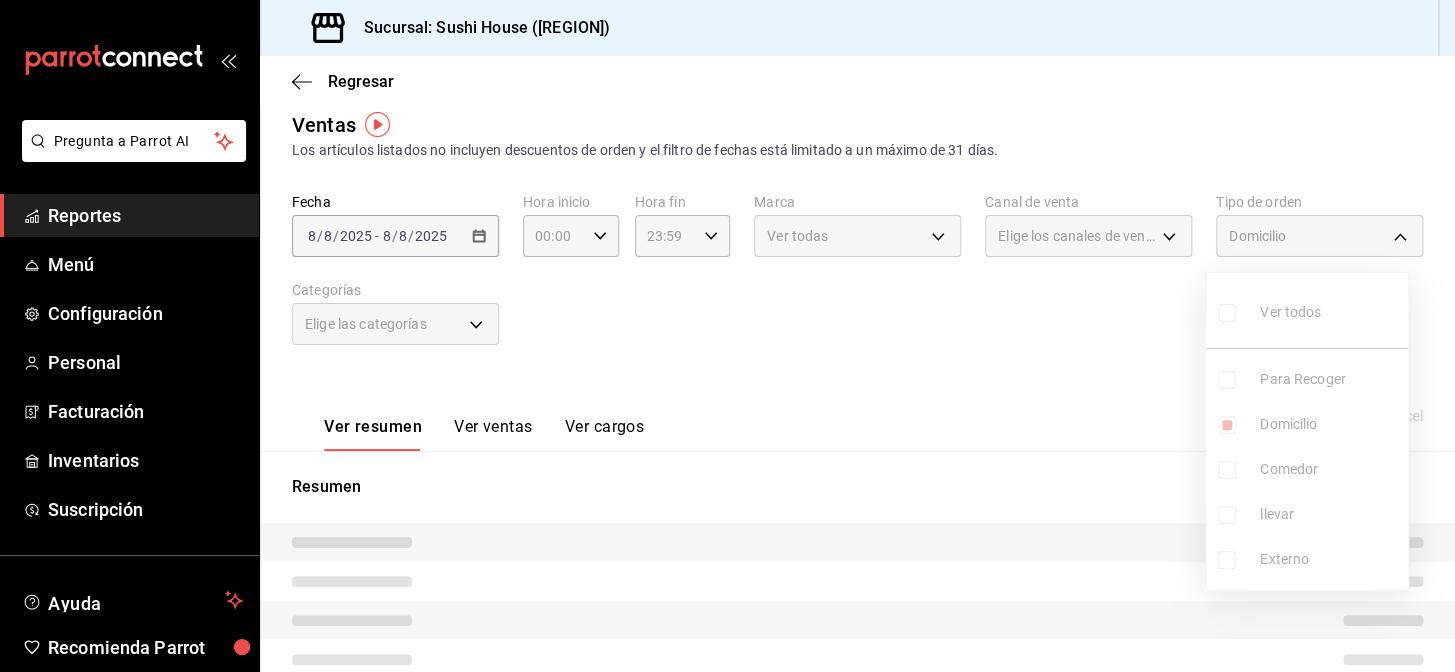 click at bounding box center (727, 336) 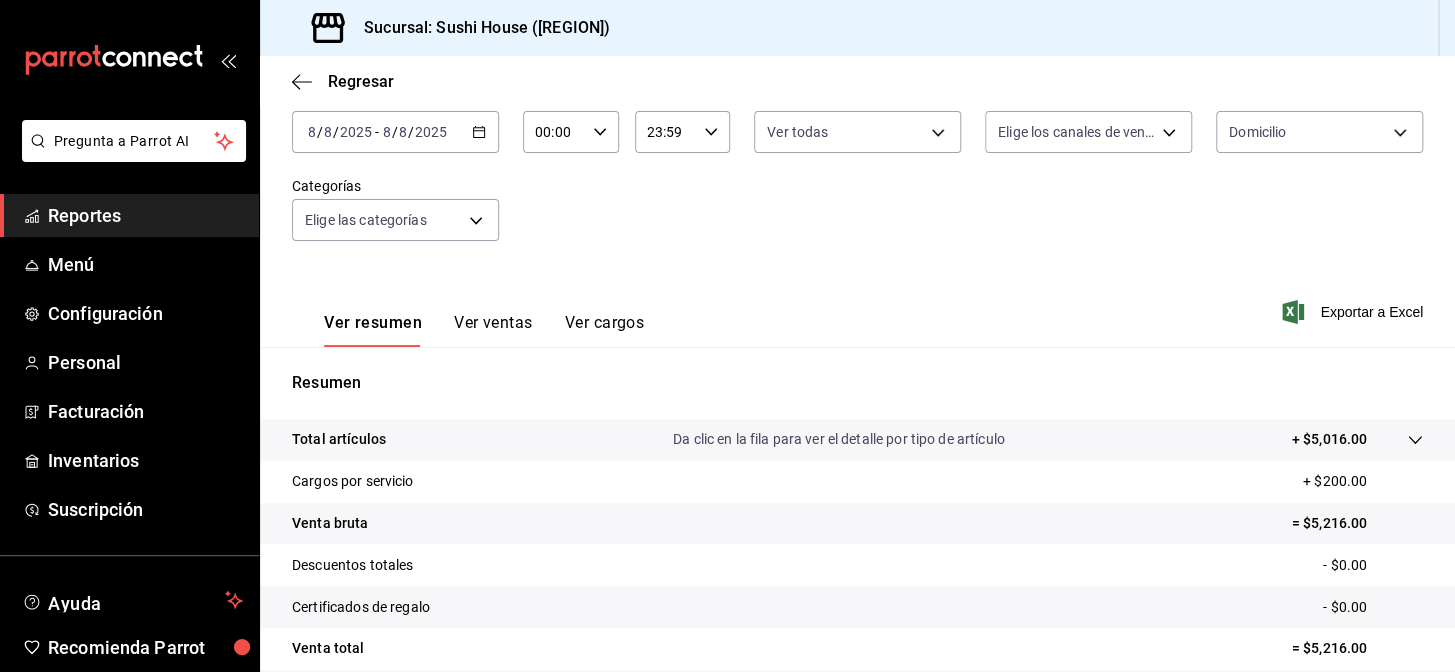 scroll, scrollTop: 0, scrollLeft: 0, axis: both 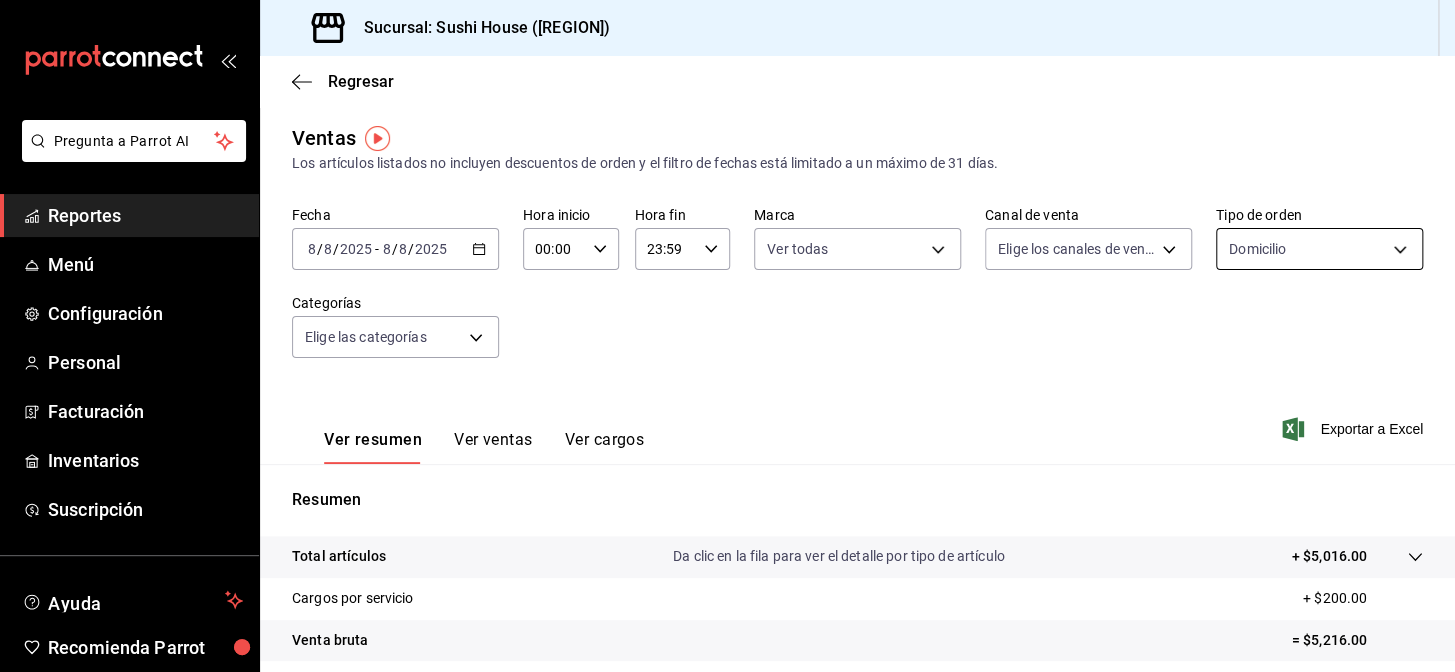 click on "Pregunta a Parrot AI Reportes   Menú   Configuración   Personal   Facturación   Inventarios   Suscripción   Ayuda Recomienda Parrot   [LOCATION] Encargado   Sugerir nueva función   Sucursal: Sushi House ([LOCATION]) Regresar Ventas Los artículos listados no incluyen descuentos de orden y el filtro de fechas está limitado a un máximo de 31 días. Fecha [DATE] [DATE] - [DATE] [DATE] Hora inicio [TIME] Hora inicio Hora fin [TIME] Hora fin Marca Ver todas [UUID],[UUID],[UUID] Canal de venta Elige los canales de venta Tipo de orden Domicilio [UUID] Categorías Elige las categorías Ver resumen Ver ventas Ver cargos Exportar a Excel Resumen Total artículos Da clic en la fila para ver el detalle por tipo de artículo + [PRICE] Cargos por servicio + [PRICE] Venta bruta = [PRICE] Descuentos totales - [PRICE] Certificados de regalo - [PRICE] Venta total = [PRICE] Impuestos" at bounding box center (727, 336) 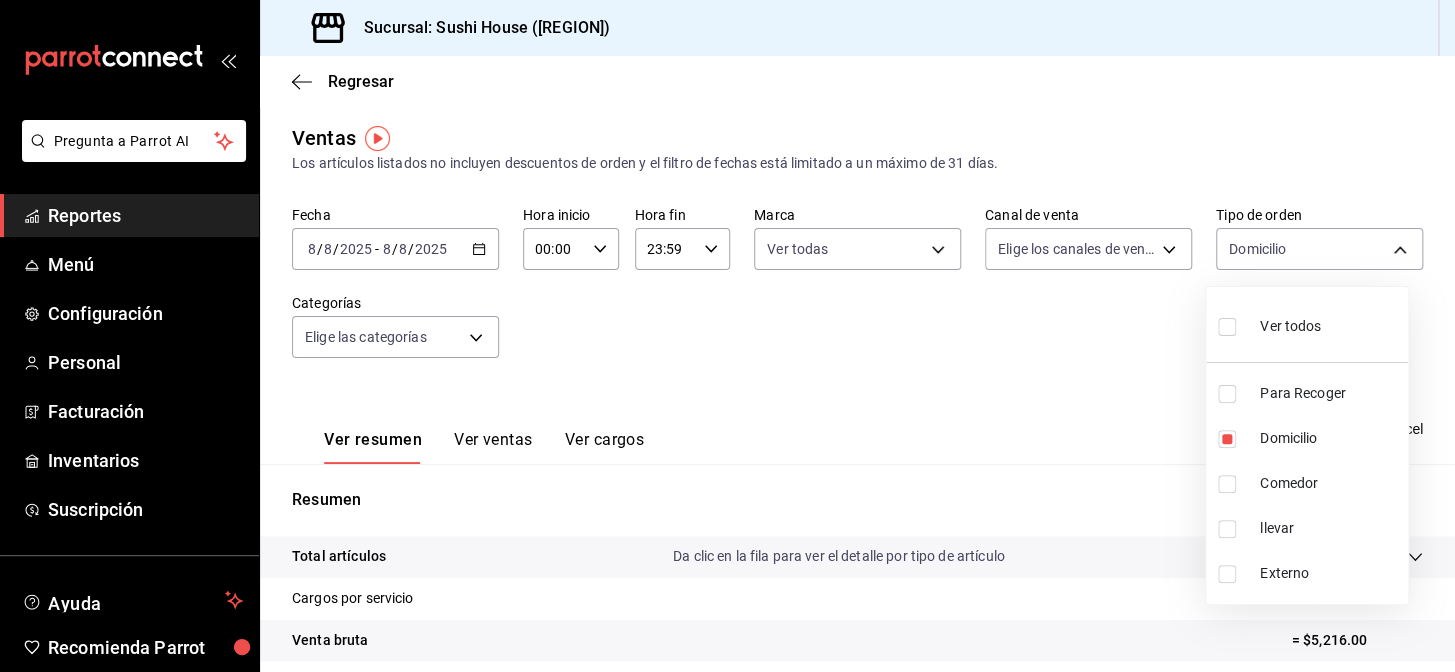 click on "Ver todos" at bounding box center [1269, 324] 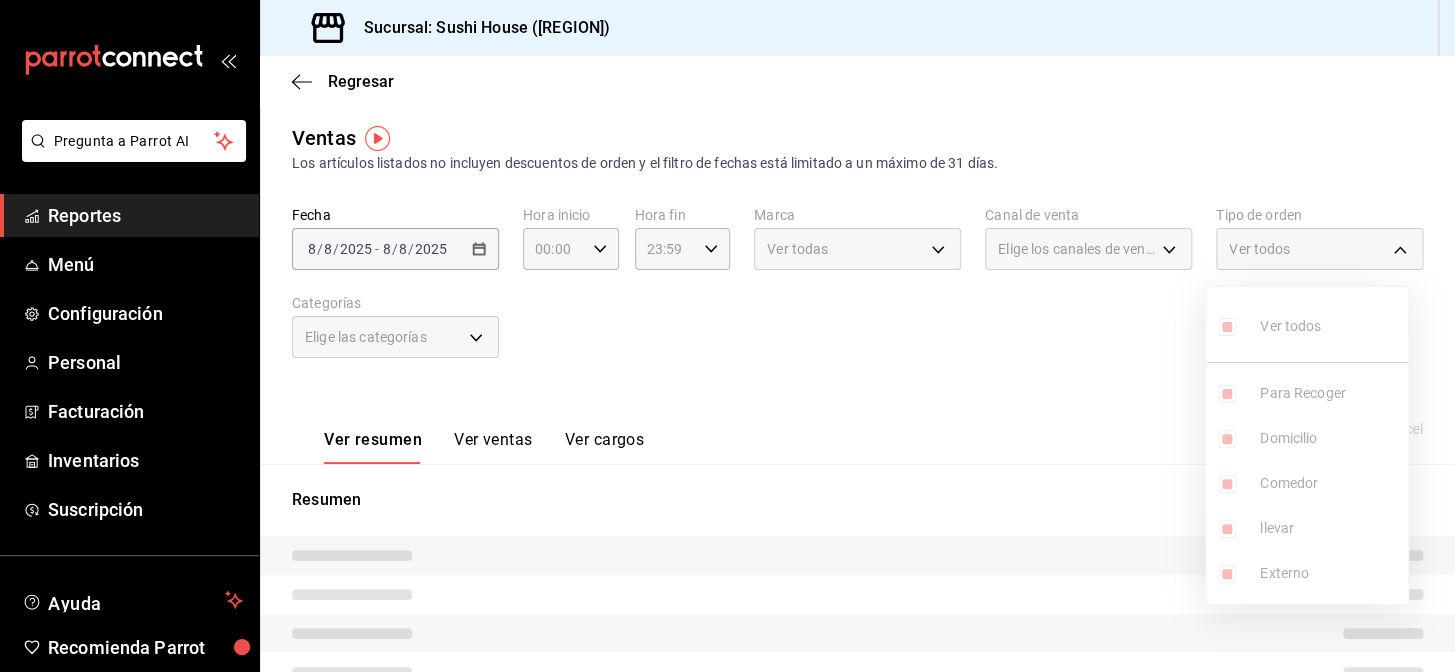 click at bounding box center (727, 336) 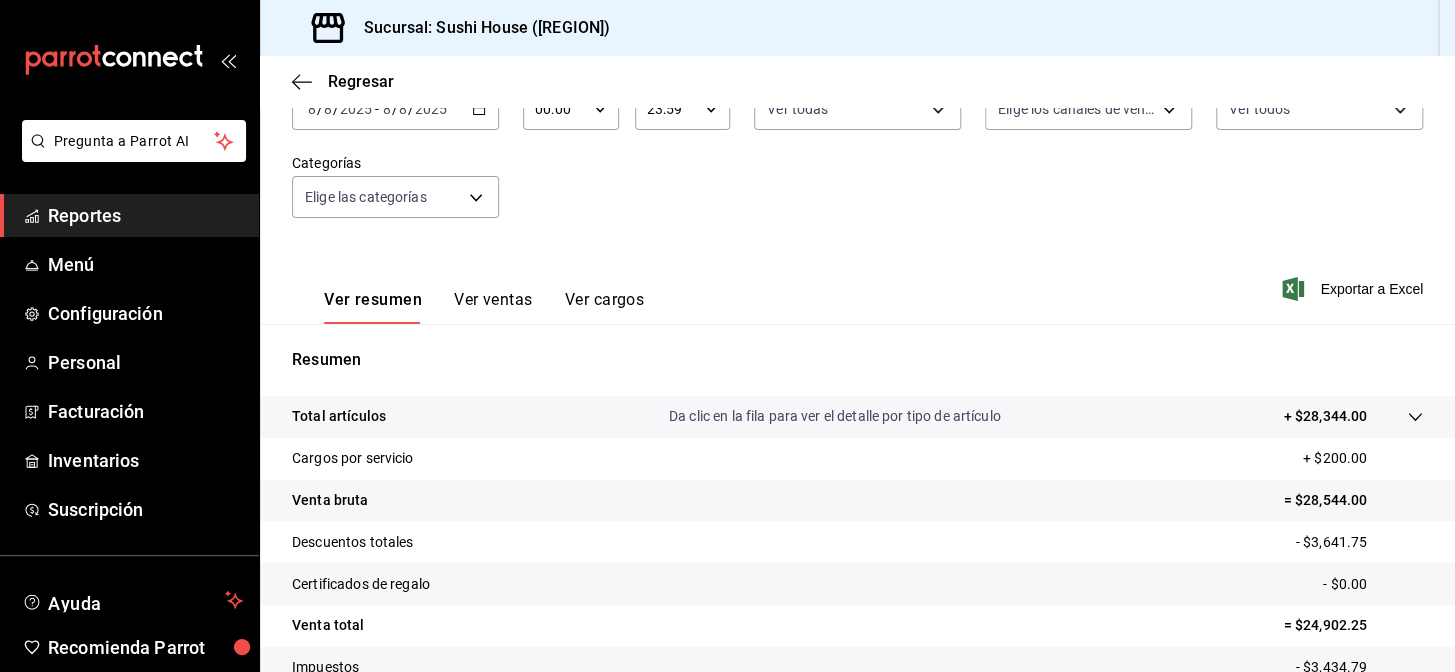 scroll, scrollTop: 286, scrollLeft: 0, axis: vertical 